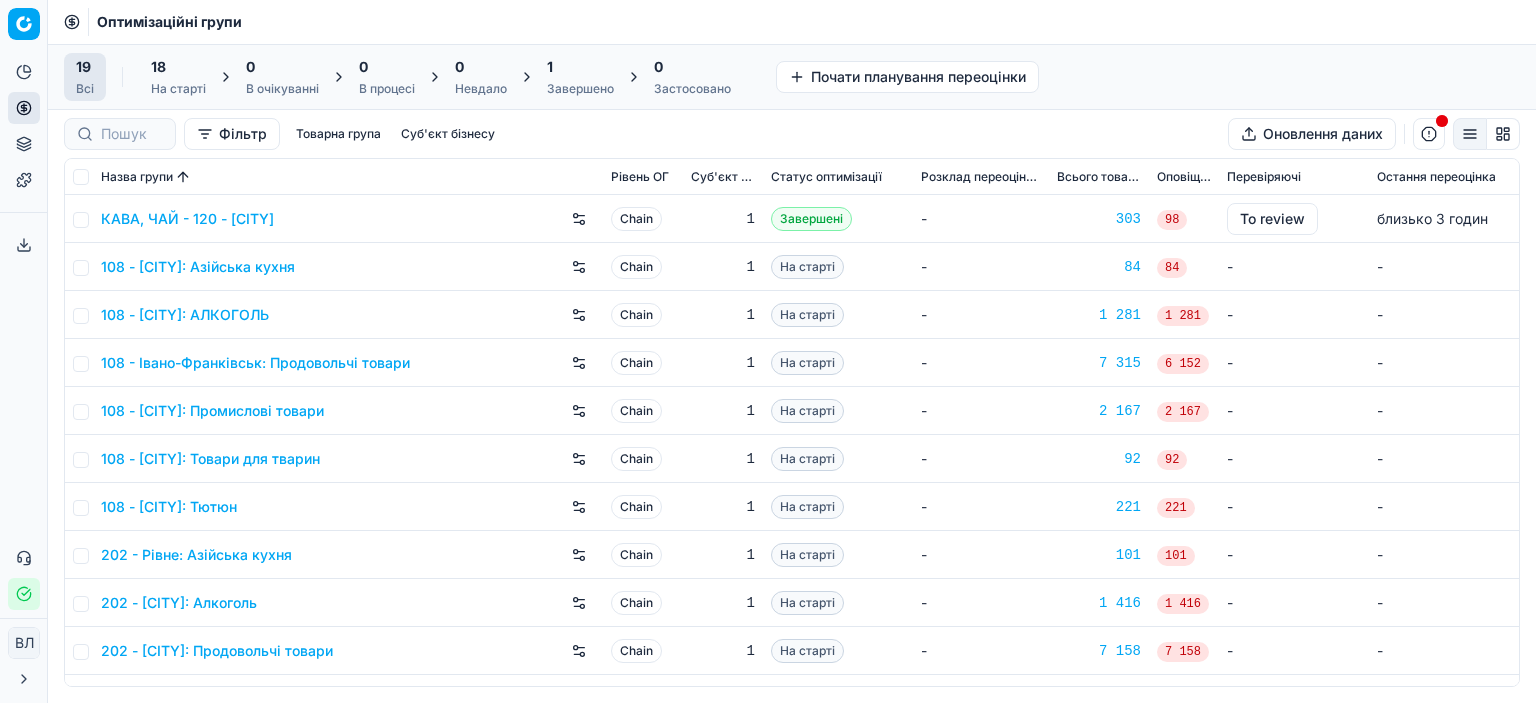 scroll, scrollTop: 0, scrollLeft: 0, axis: both 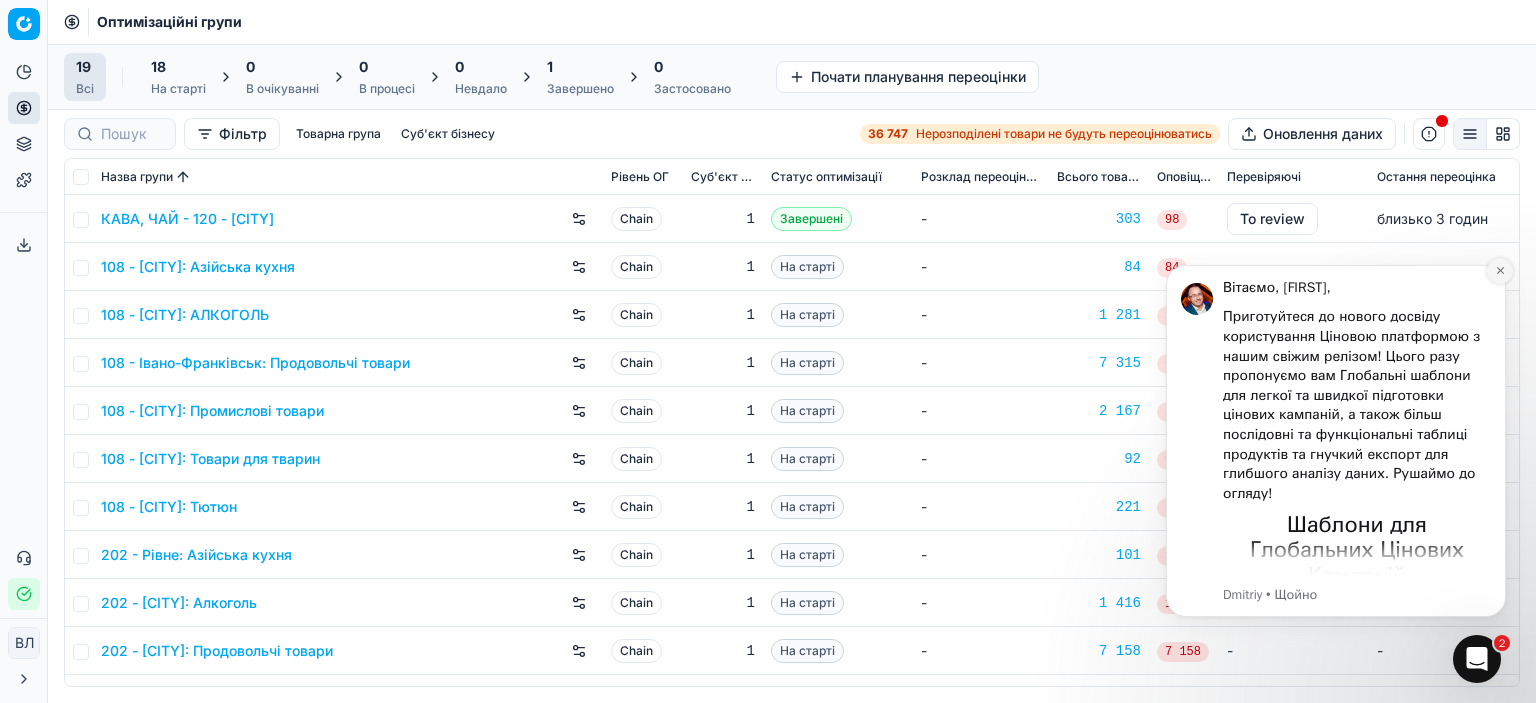 click 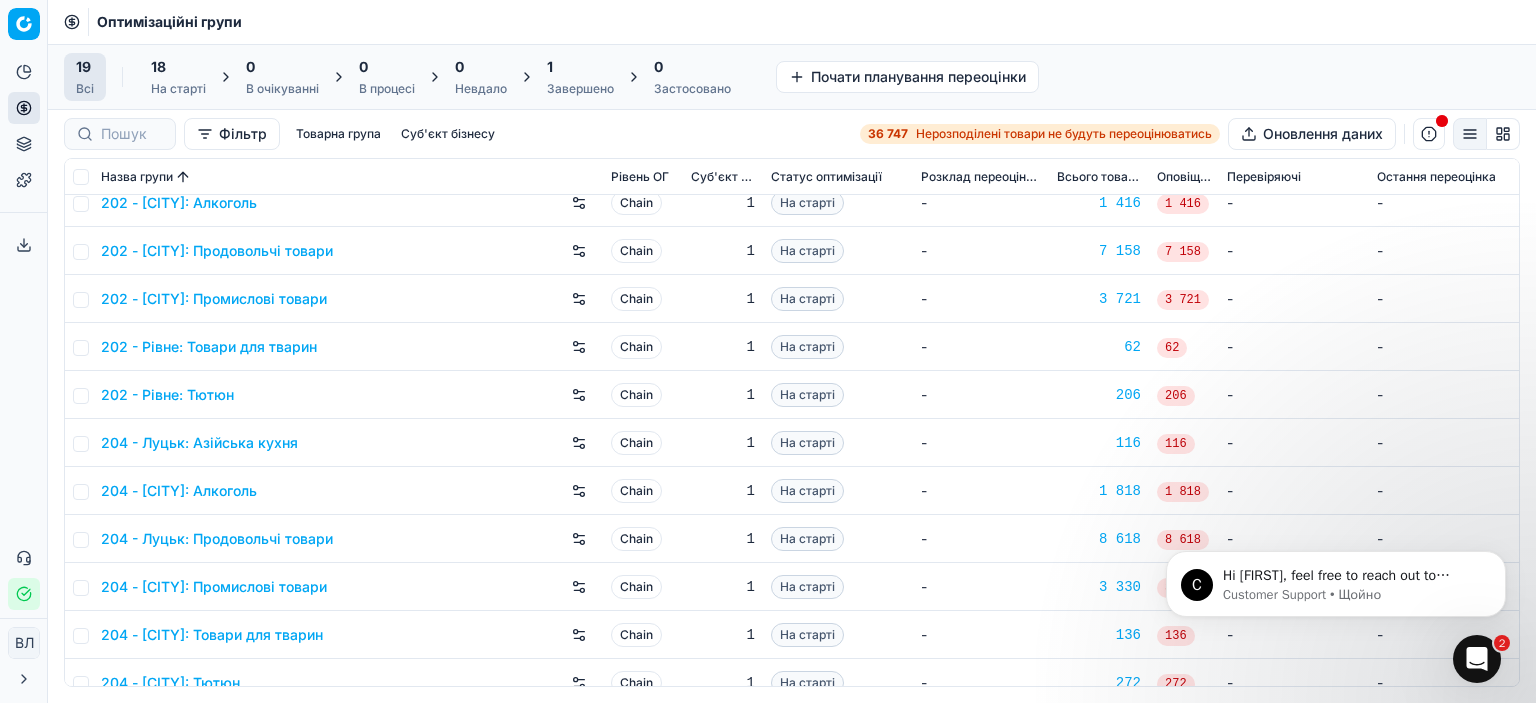 scroll, scrollTop: 0, scrollLeft: 0, axis: both 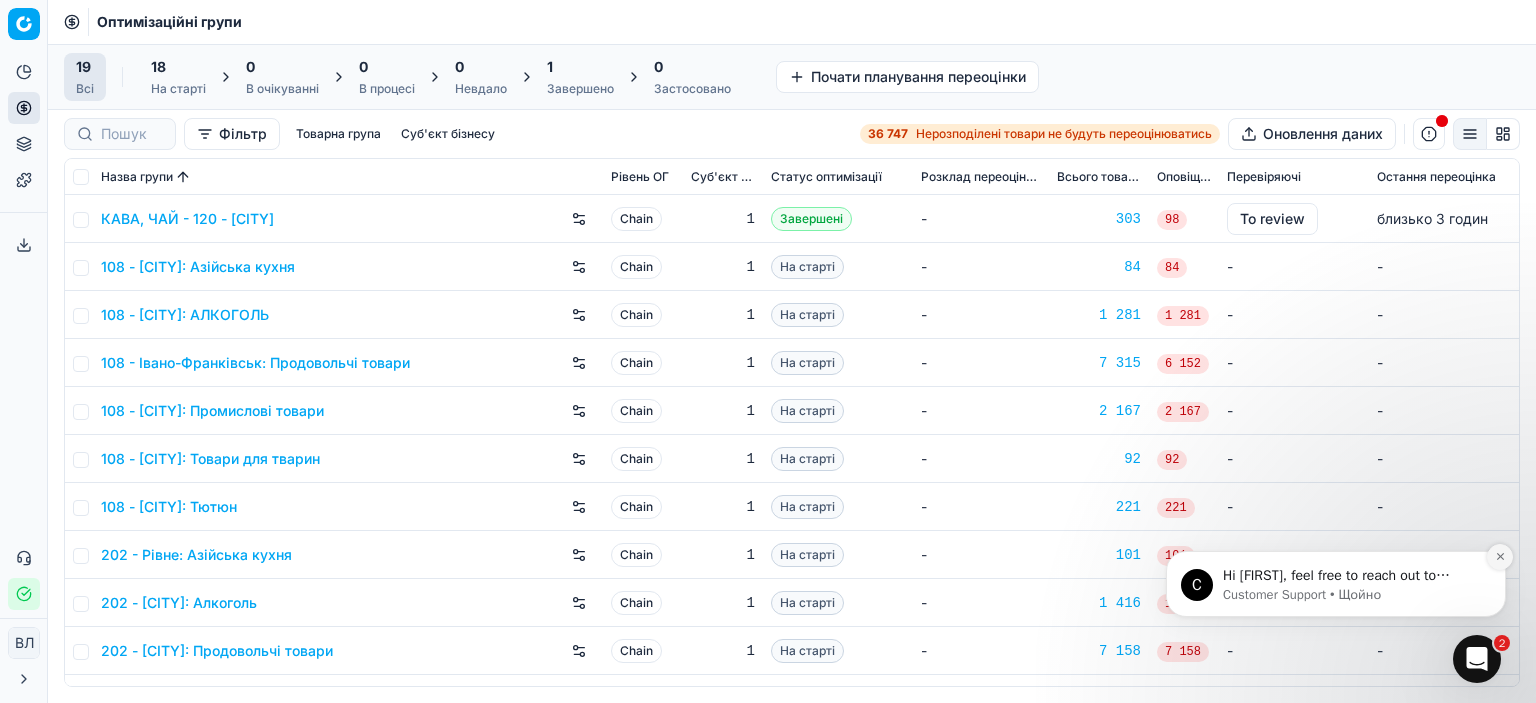 click 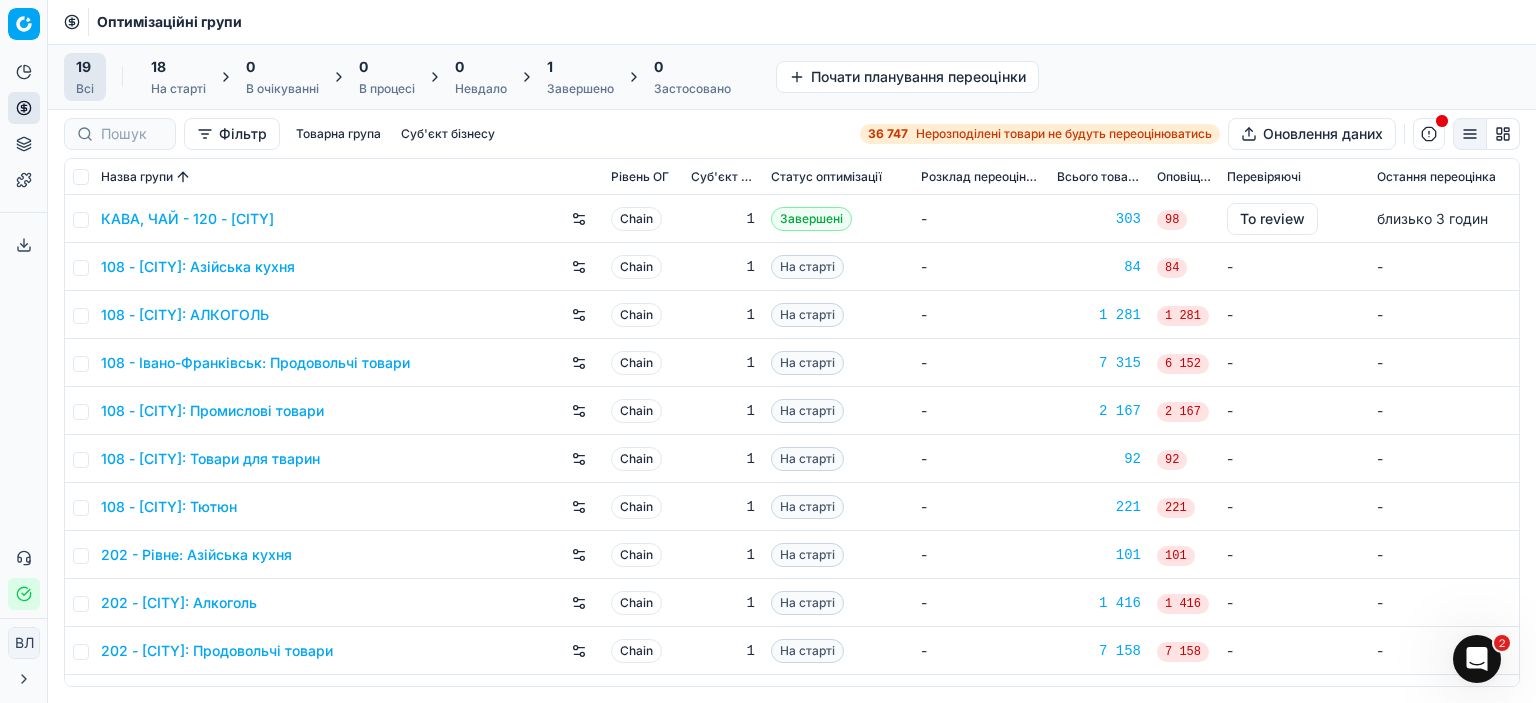 click 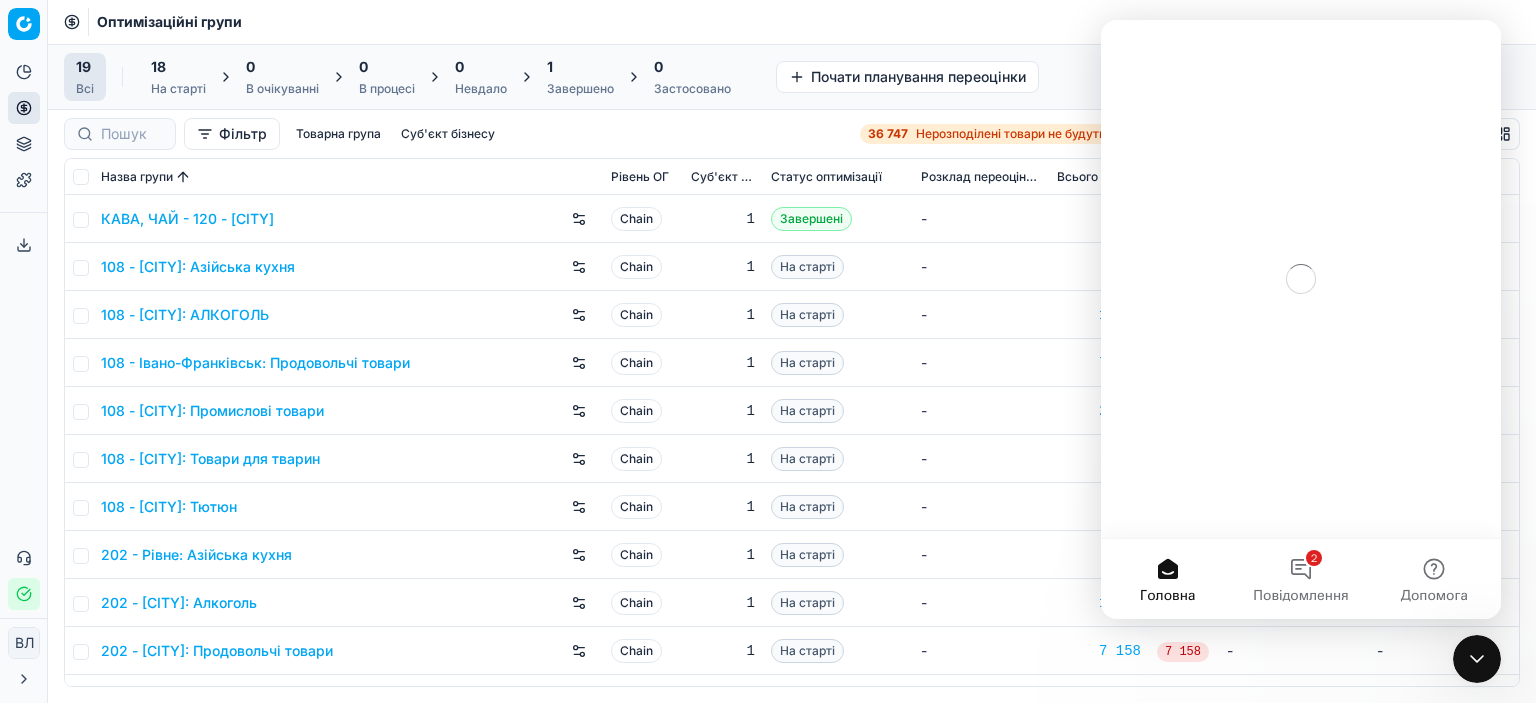 scroll, scrollTop: 0, scrollLeft: 0, axis: both 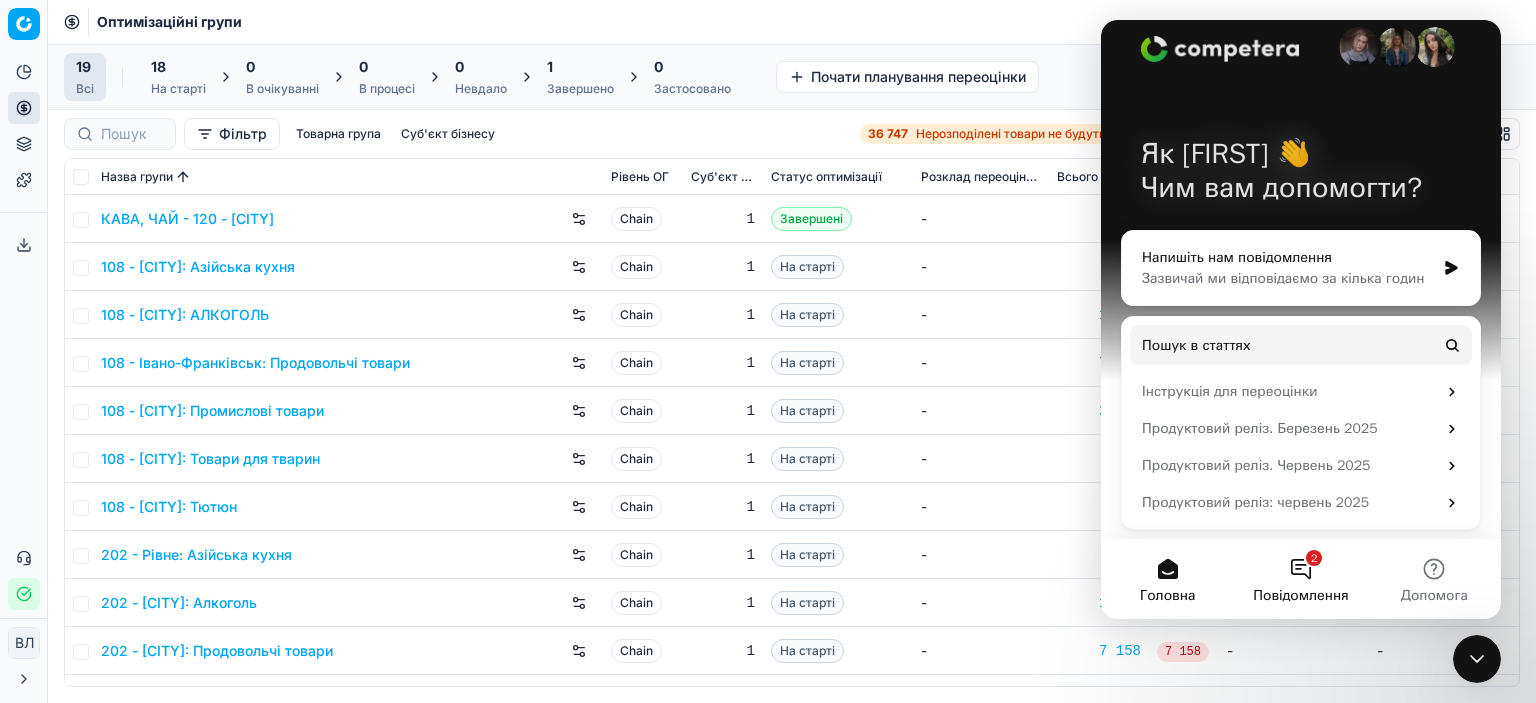 click on "2 Повідомлення" at bounding box center [1300, 579] 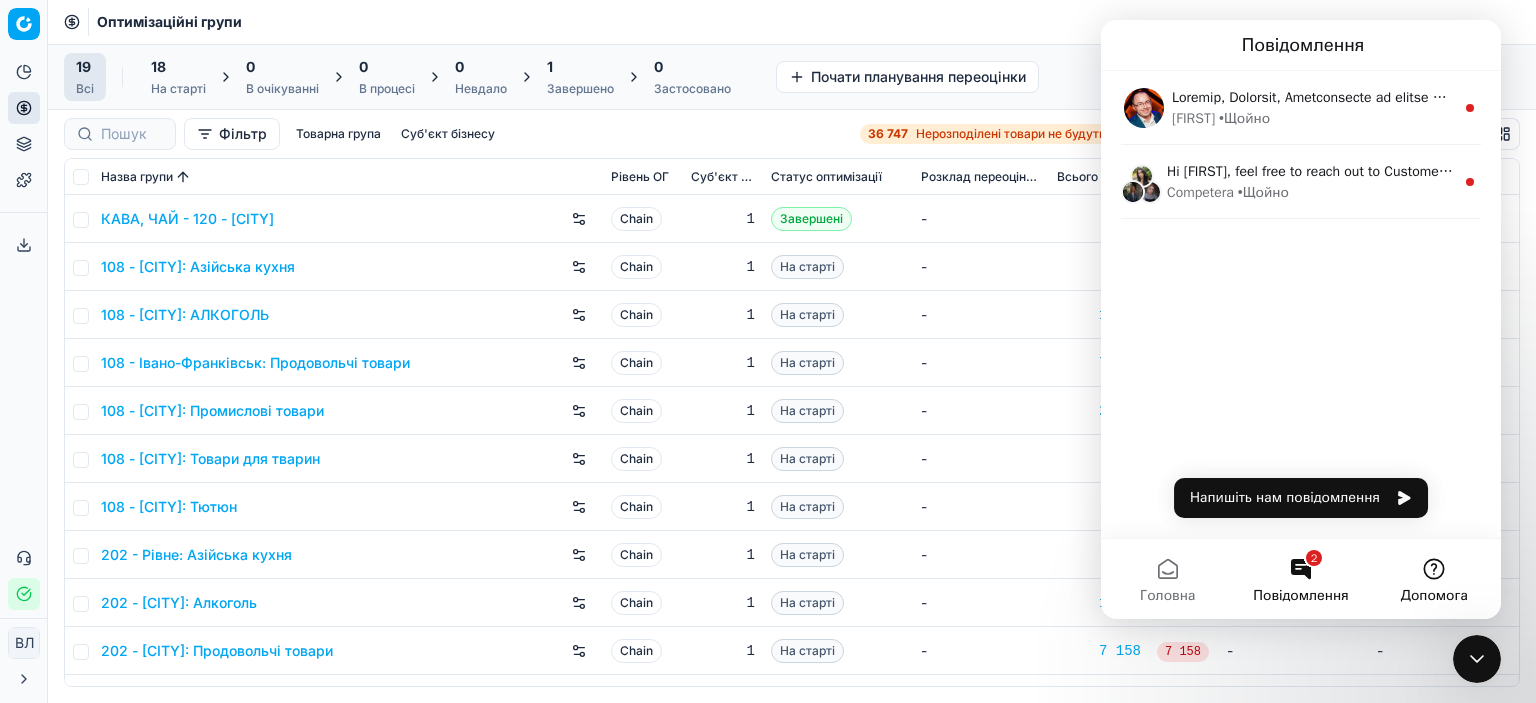 click on "Допомога" at bounding box center [1434, 579] 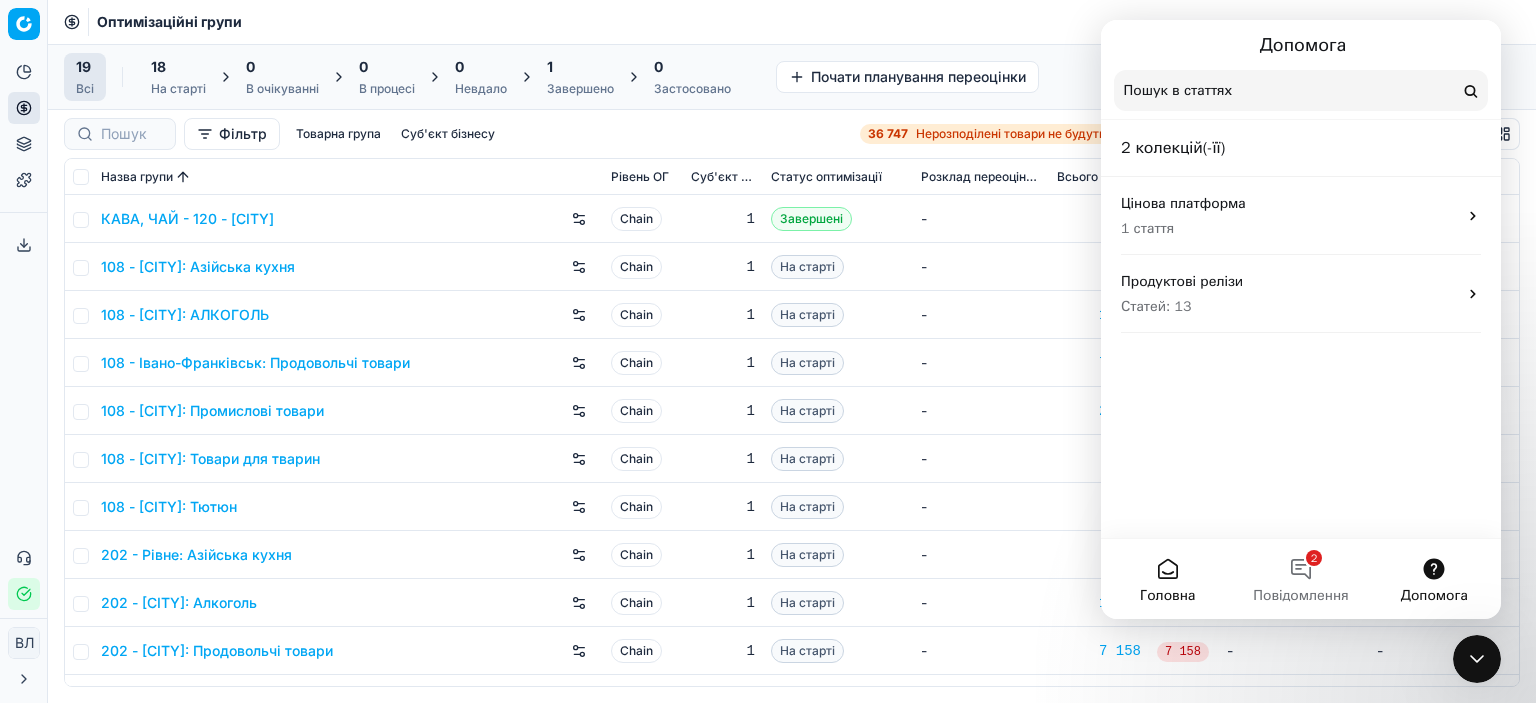 click on "Головна" at bounding box center [1167, 596] 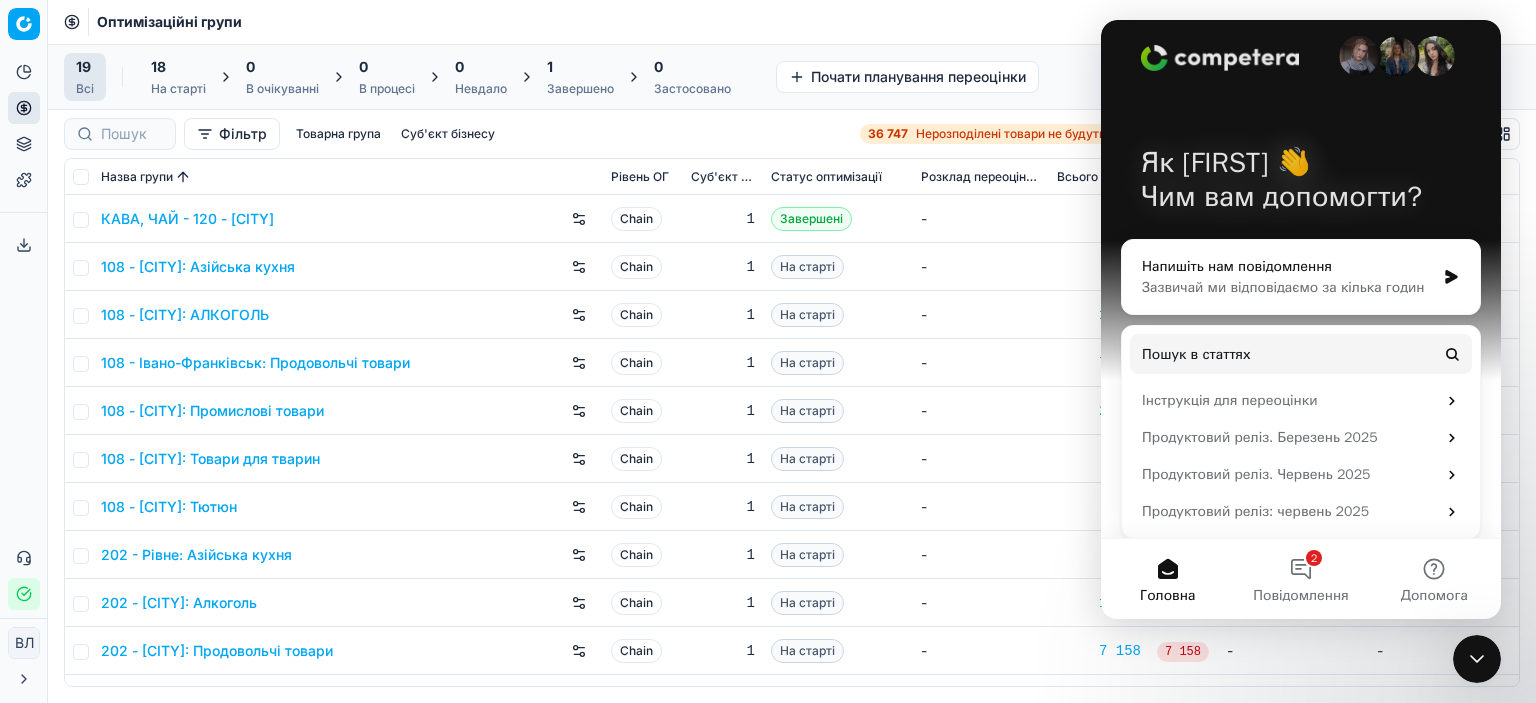 scroll, scrollTop: 25, scrollLeft: 0, axis: vertical 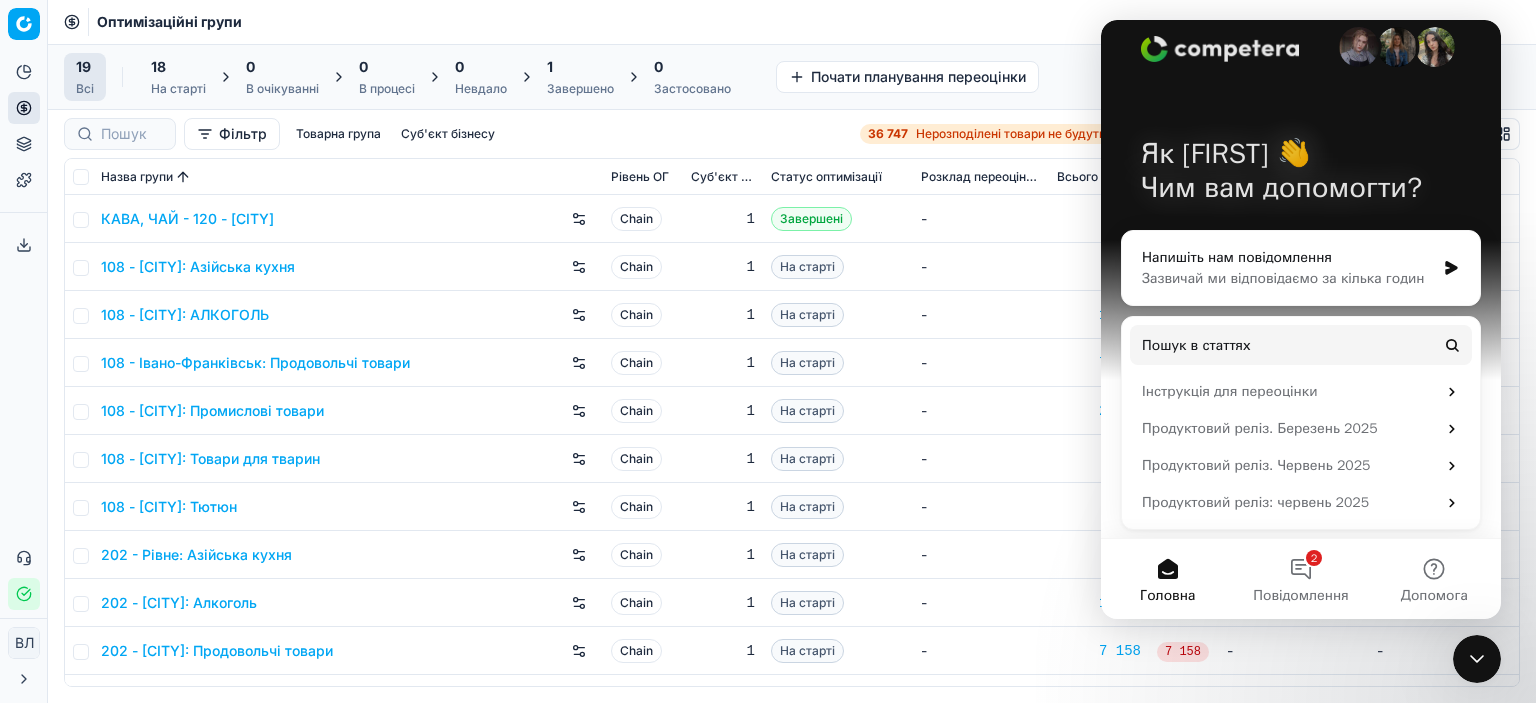 click on "101" at bounding box center [1099, 555] 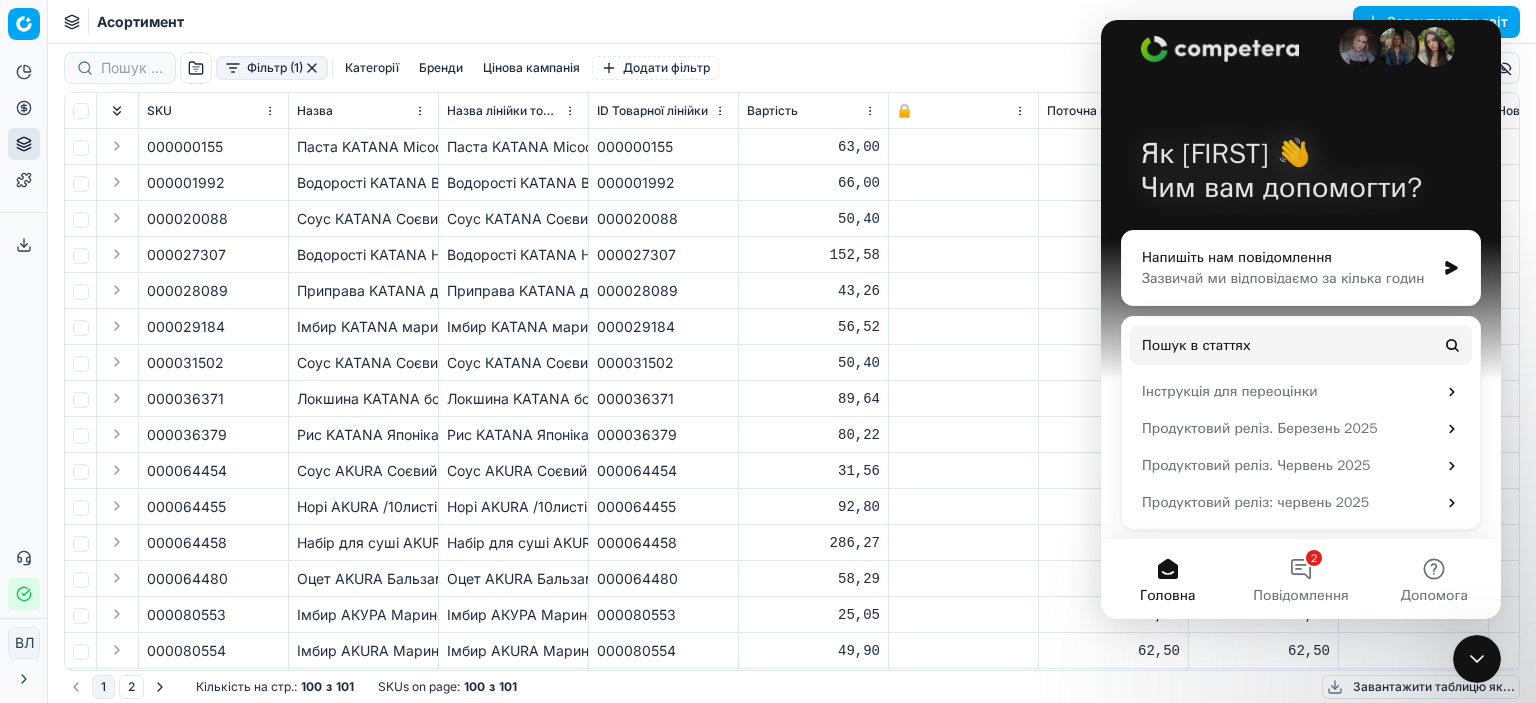 click at bounding box center (1477, 659) 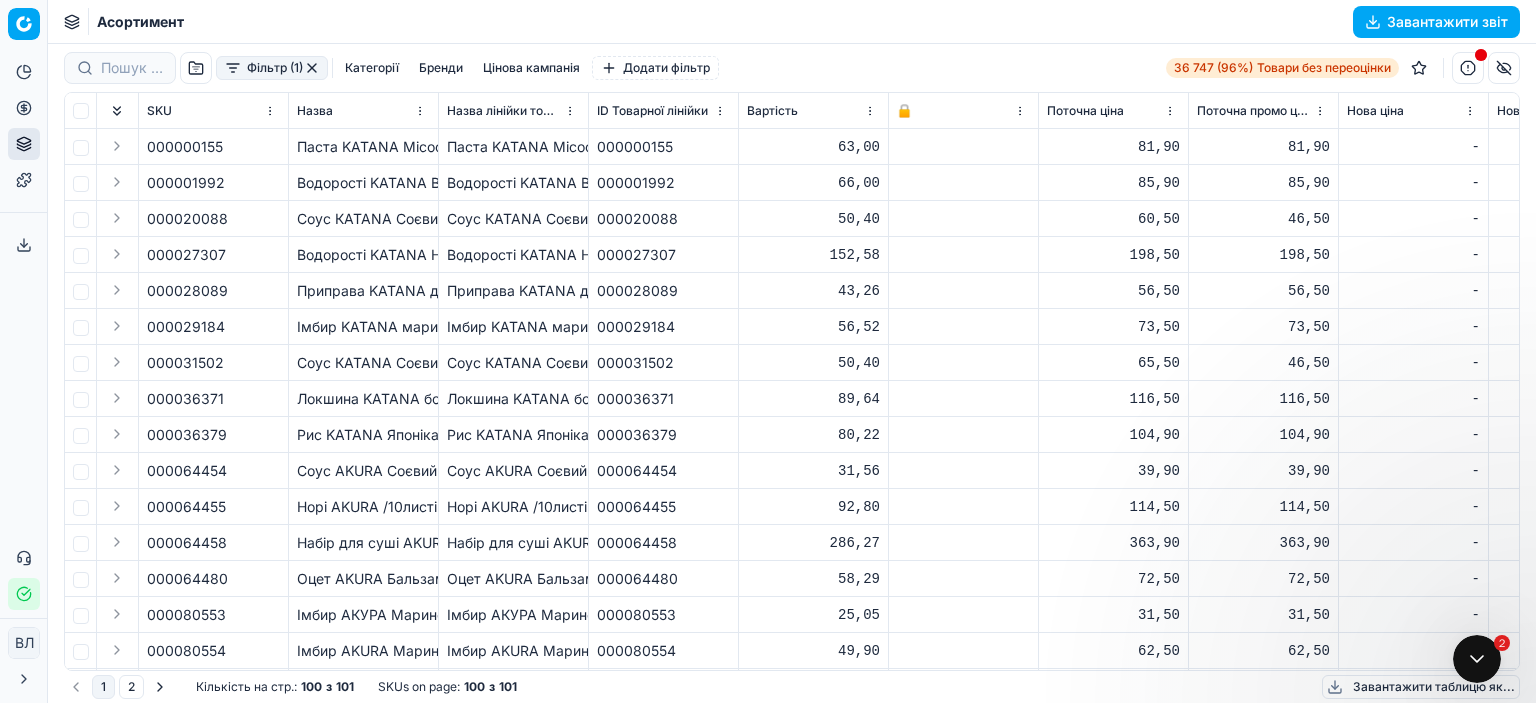 scroll, scrollTop: 0, scrollLeft: 0, axis: both 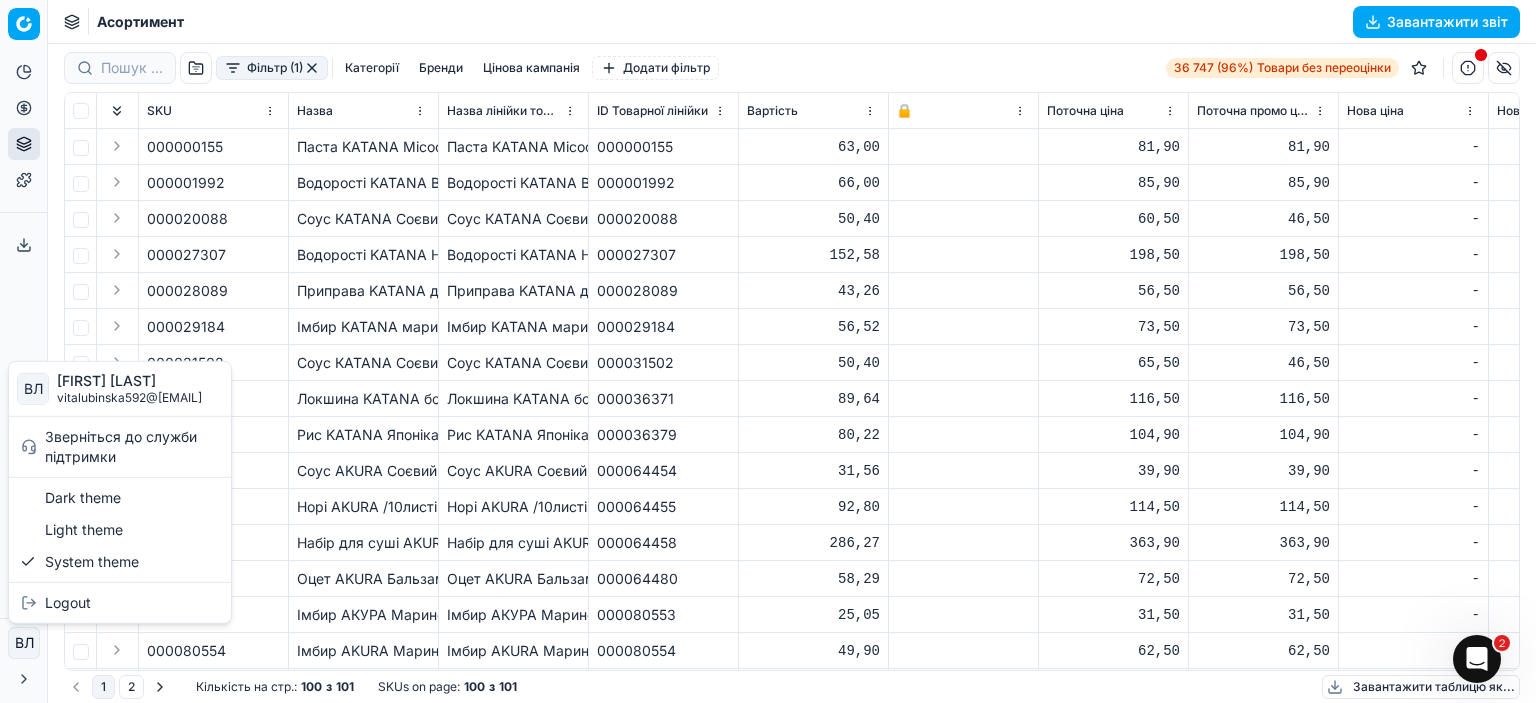 click on "Pricing platform Аналітика Цінова оптимізація Асортимент продукції Шаблони Сервіс експорту 0 Зверніться до служби підтримки Статус інтеграції ВЛ Вікторія Любінська vitalubinska592@gmail.com Закрити меню Command Palette Search for a command to run... Асортимент Завантажити звіт Фільтр   (1) Категорії   Бренди   Цінова кампанія   Додати фільтр 36 747 (96%) Товари без переоцінки SKU Назва Назва лінійки товарів ID Товарної лінійки Вартість 🔒 Поточна ціна Поточна промо ціна Нова ціна Нова промо ціна Оптимізаційна група Оптимізаційний статус Суб'єкт бізнесу Рівень групи Зберегти ціну Нова знижка Δ, % Δ 63,00" at bounding box center [768, 351] 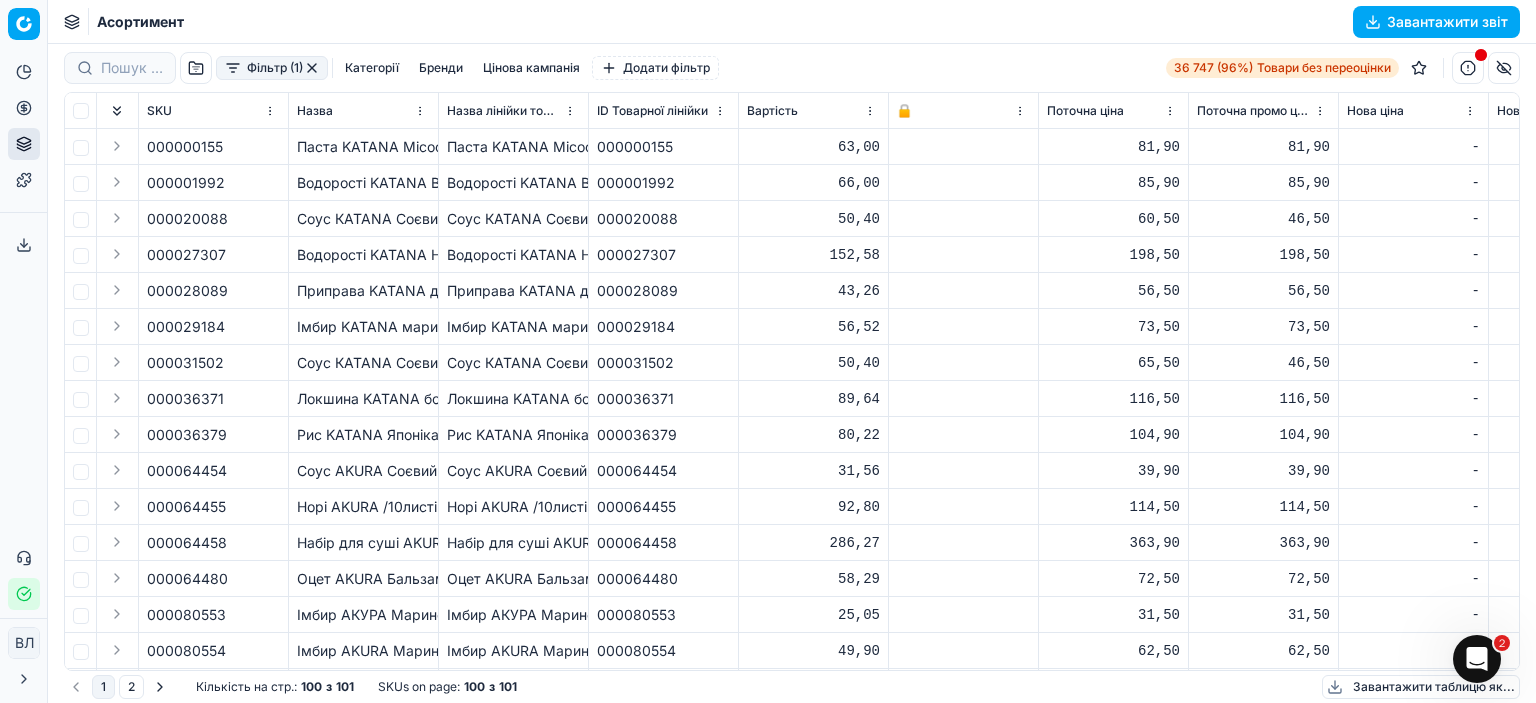 click 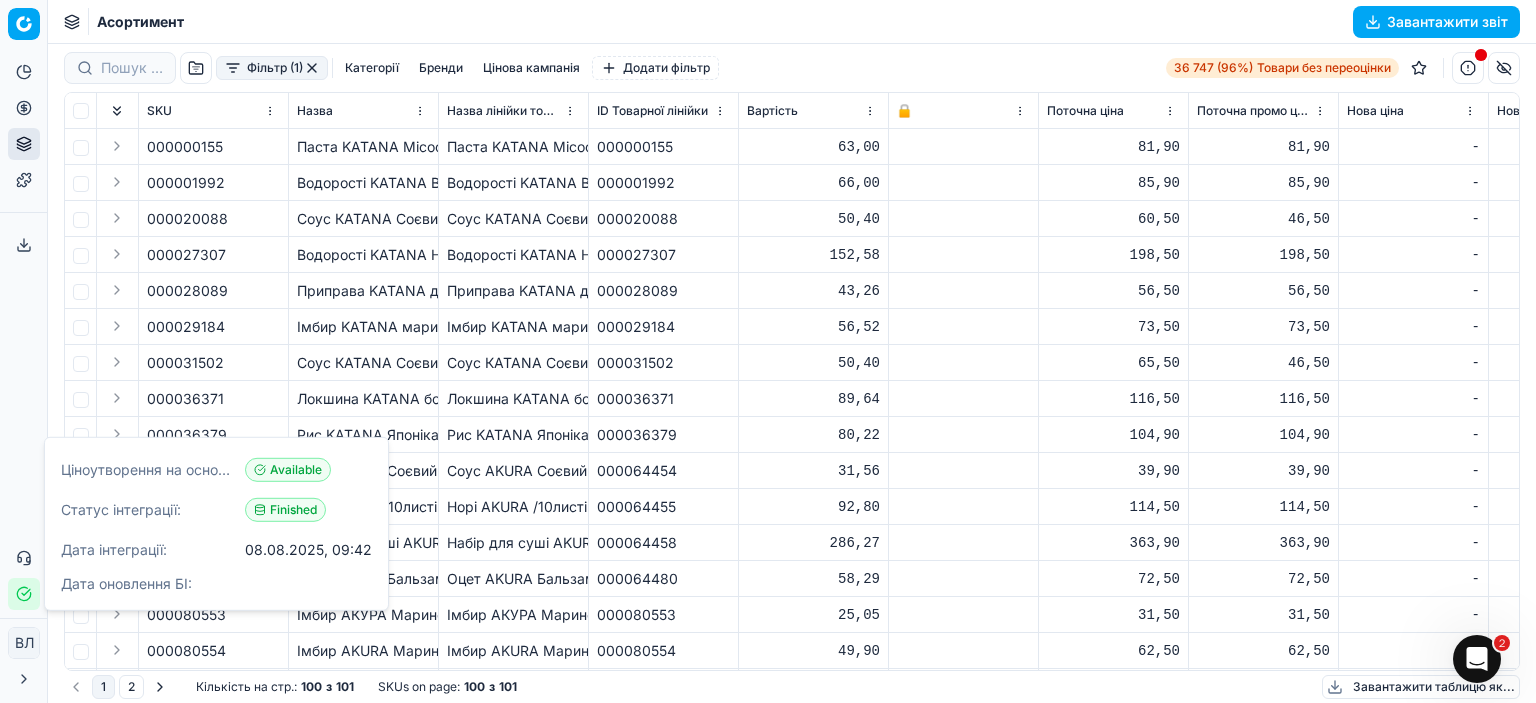 click on "152,58" at bounding box center [813, 255] 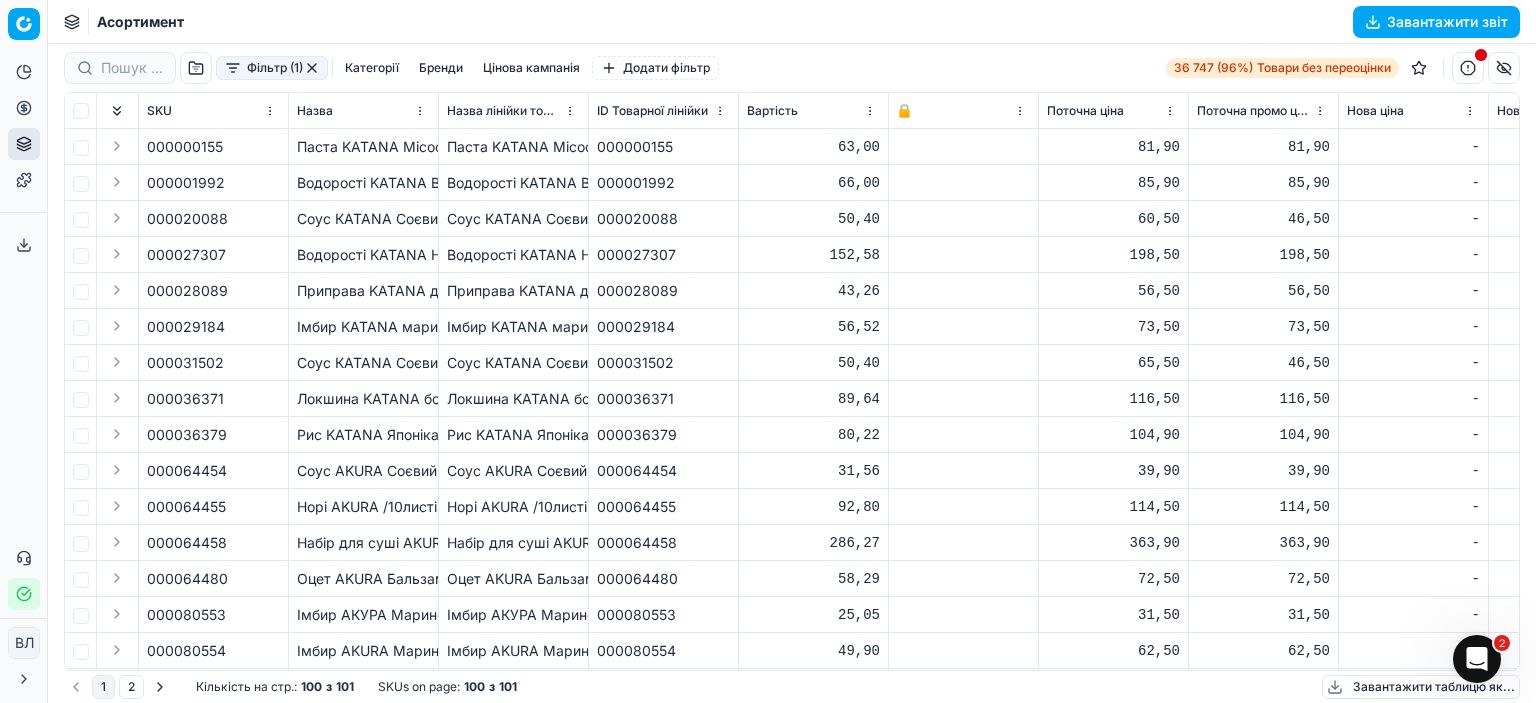 click 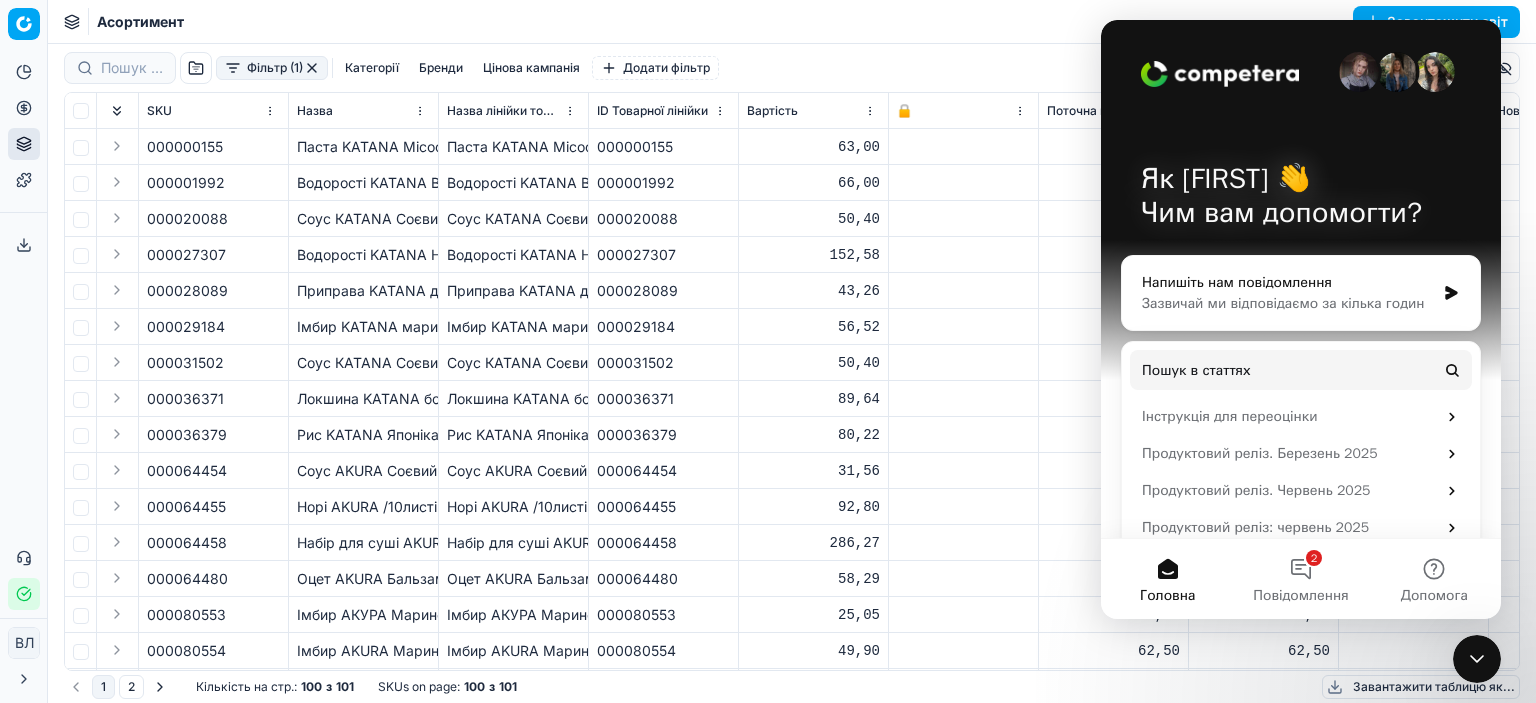 click on "Напишіть нам повідомлення" at bounding box center [1288, 282] 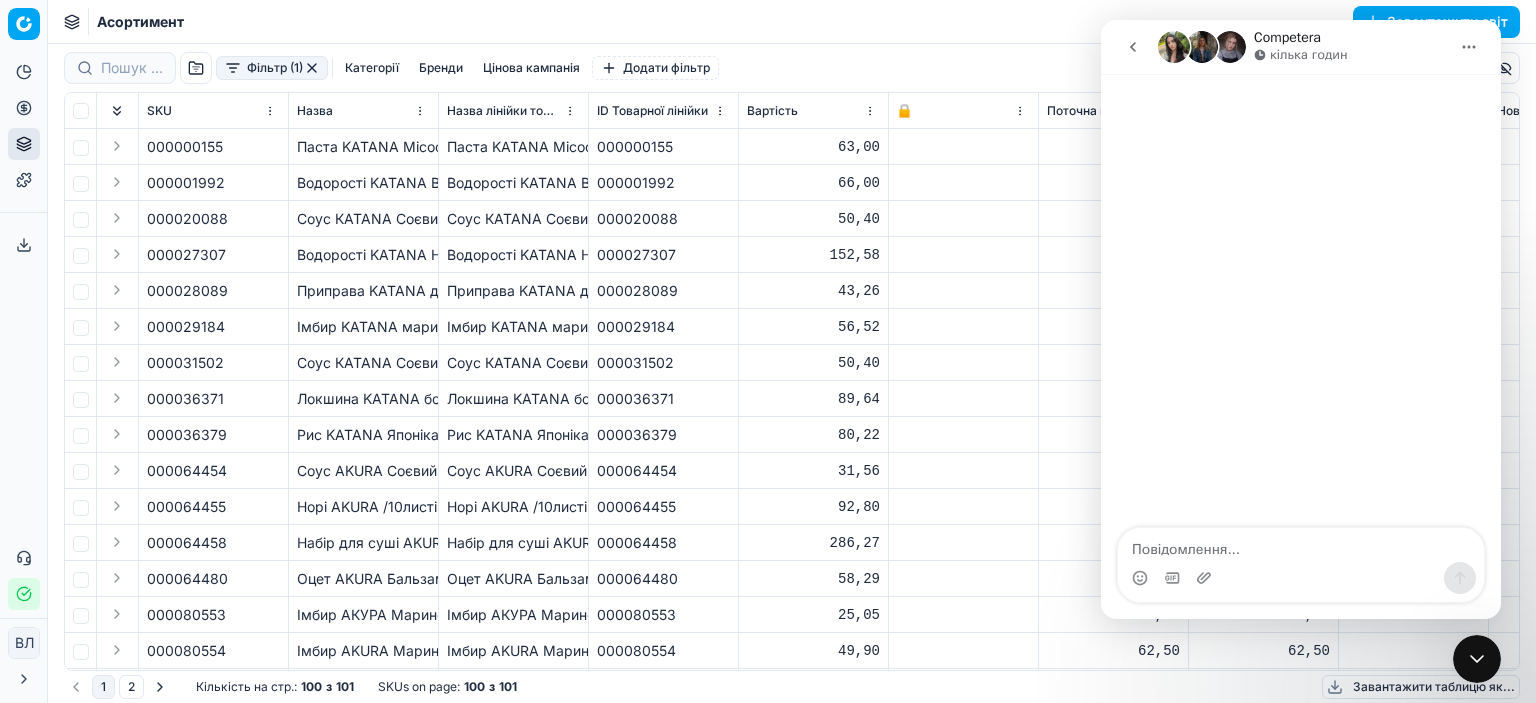 click at bounding box center [1133, 47] 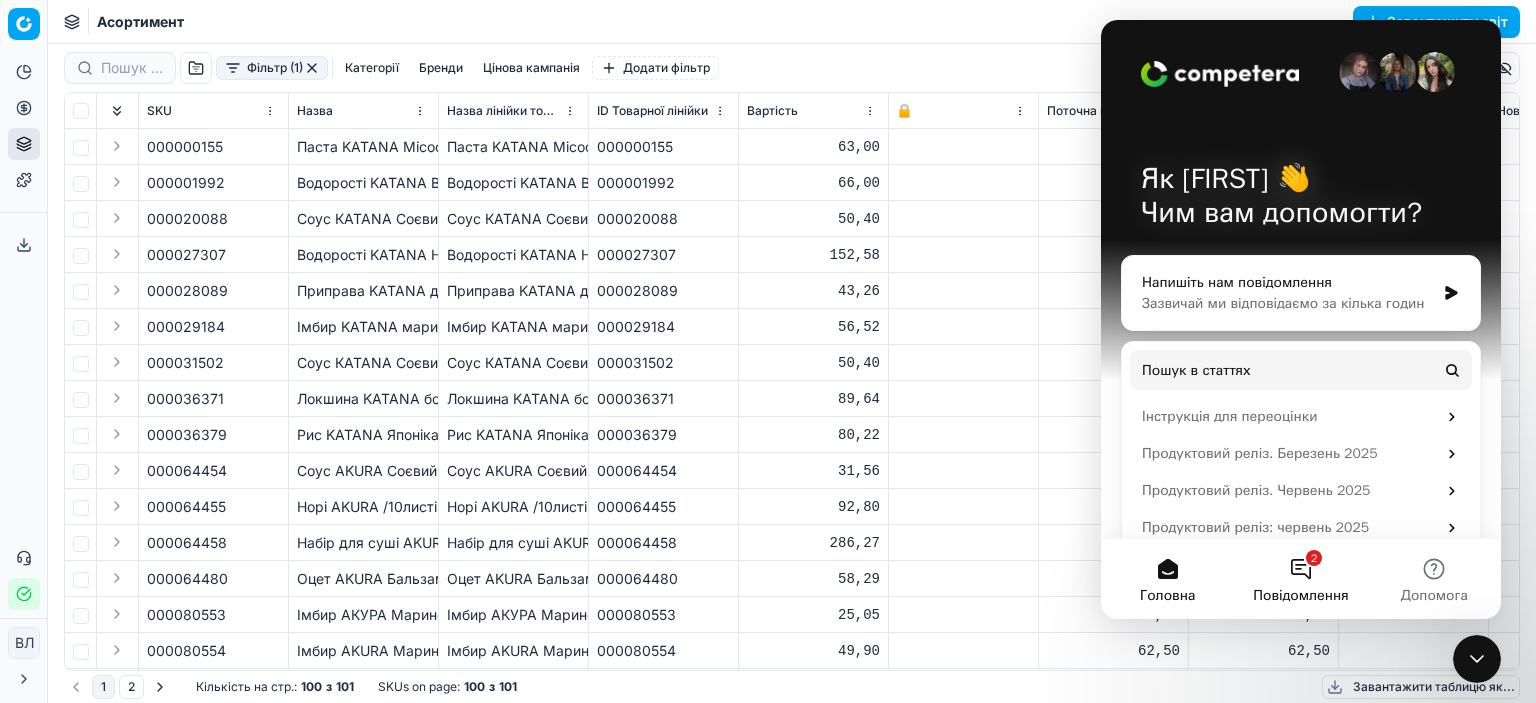 click on "2 Повідомлення" at bounding box center [1300, 579] 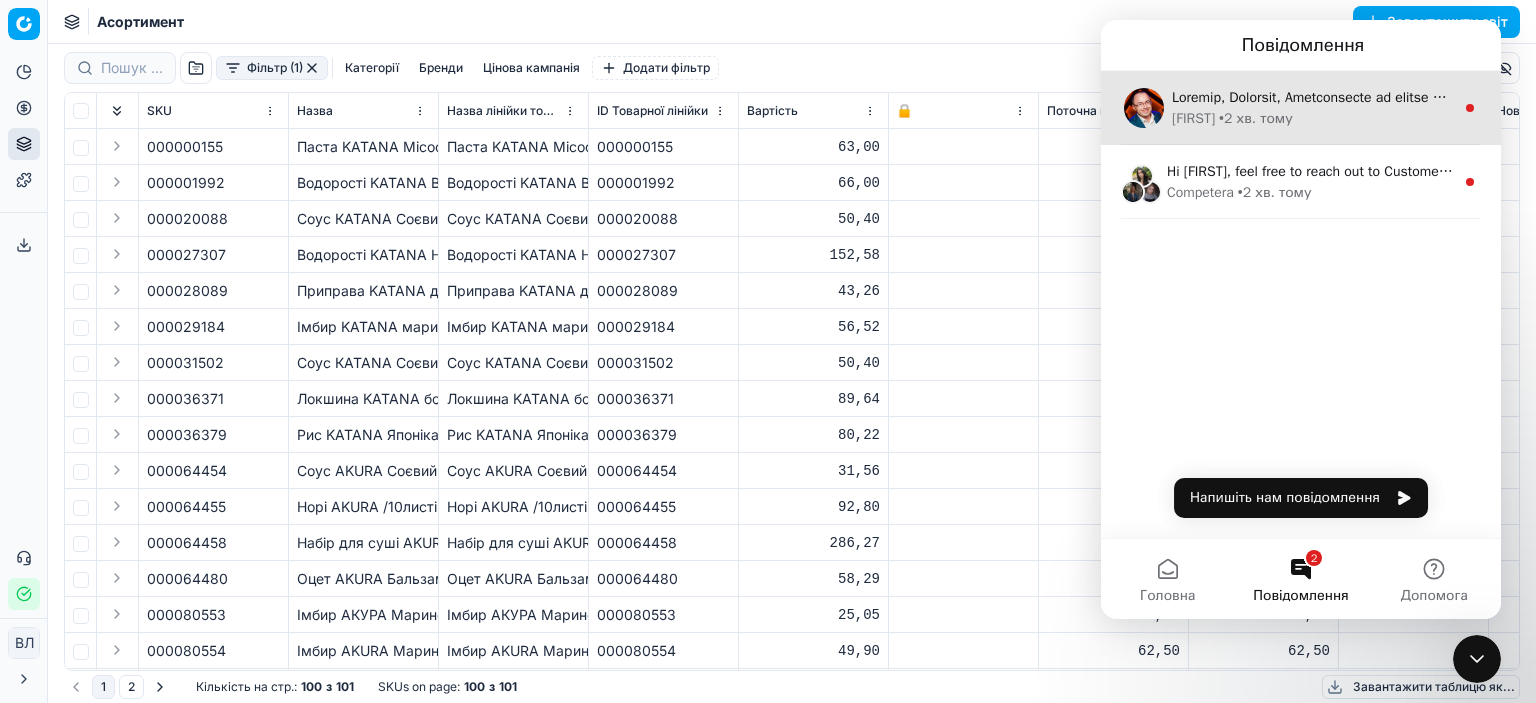 click at bounding box center [10162, 97] 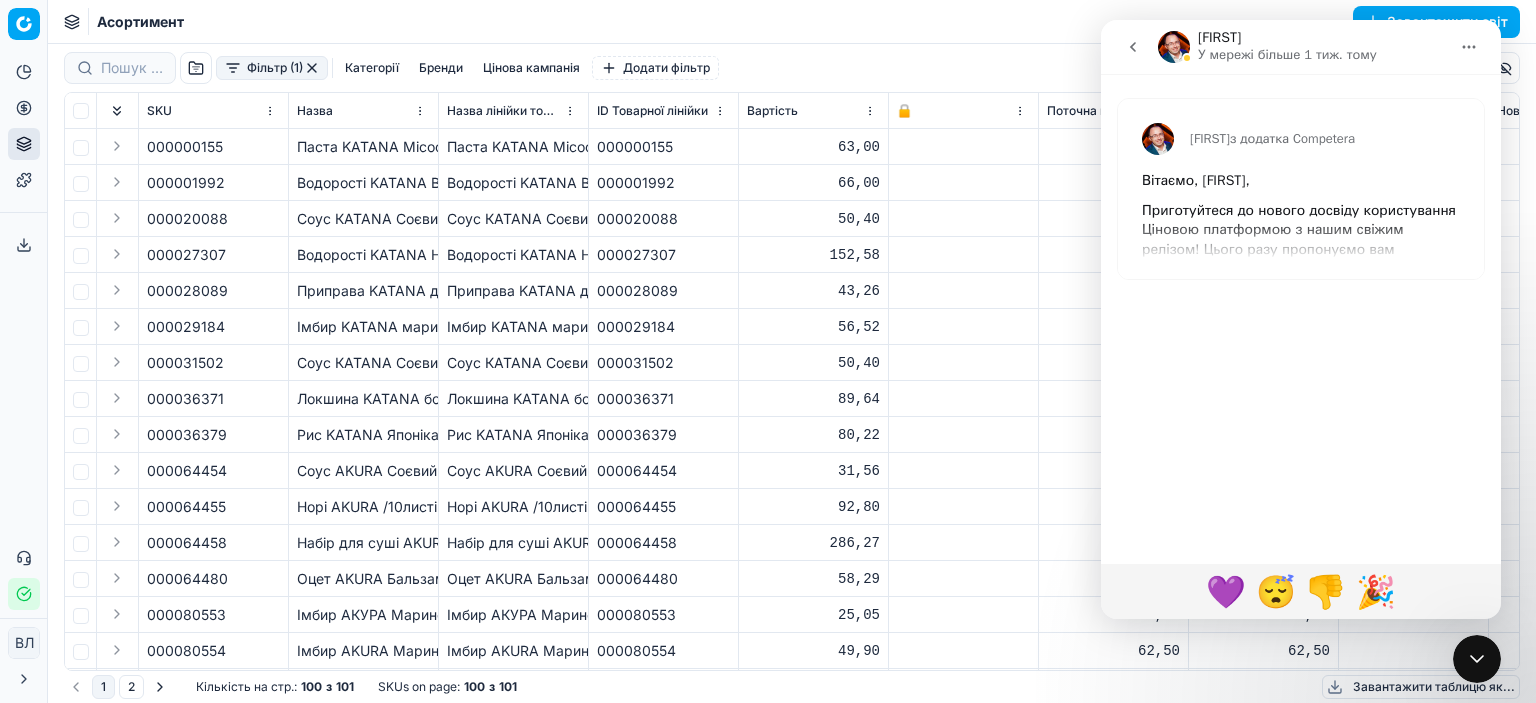 click at bounding box center (1133, 47) 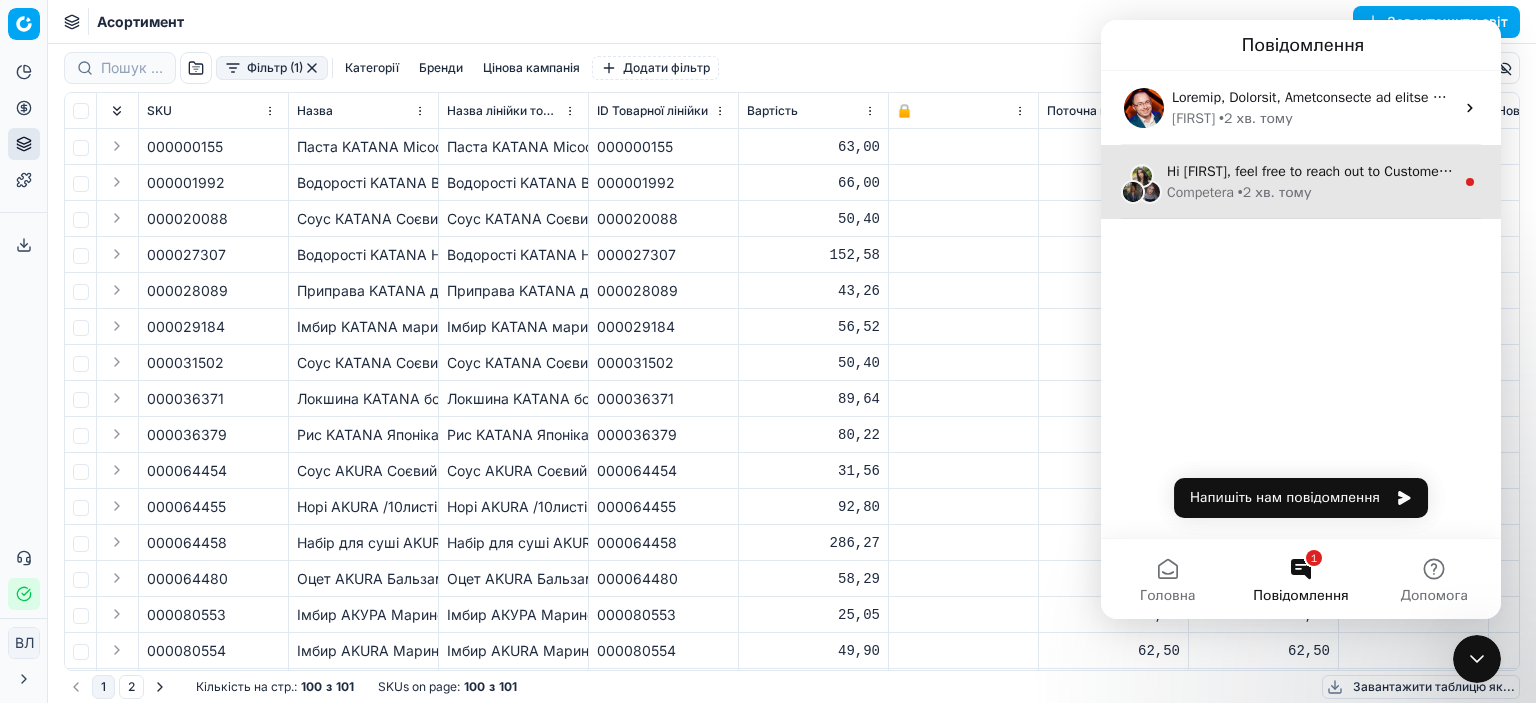 click on "Hi [FIRST], feel free to reach out to Customer Support Team if you need any assistance." at bounding box center [1435, 171] 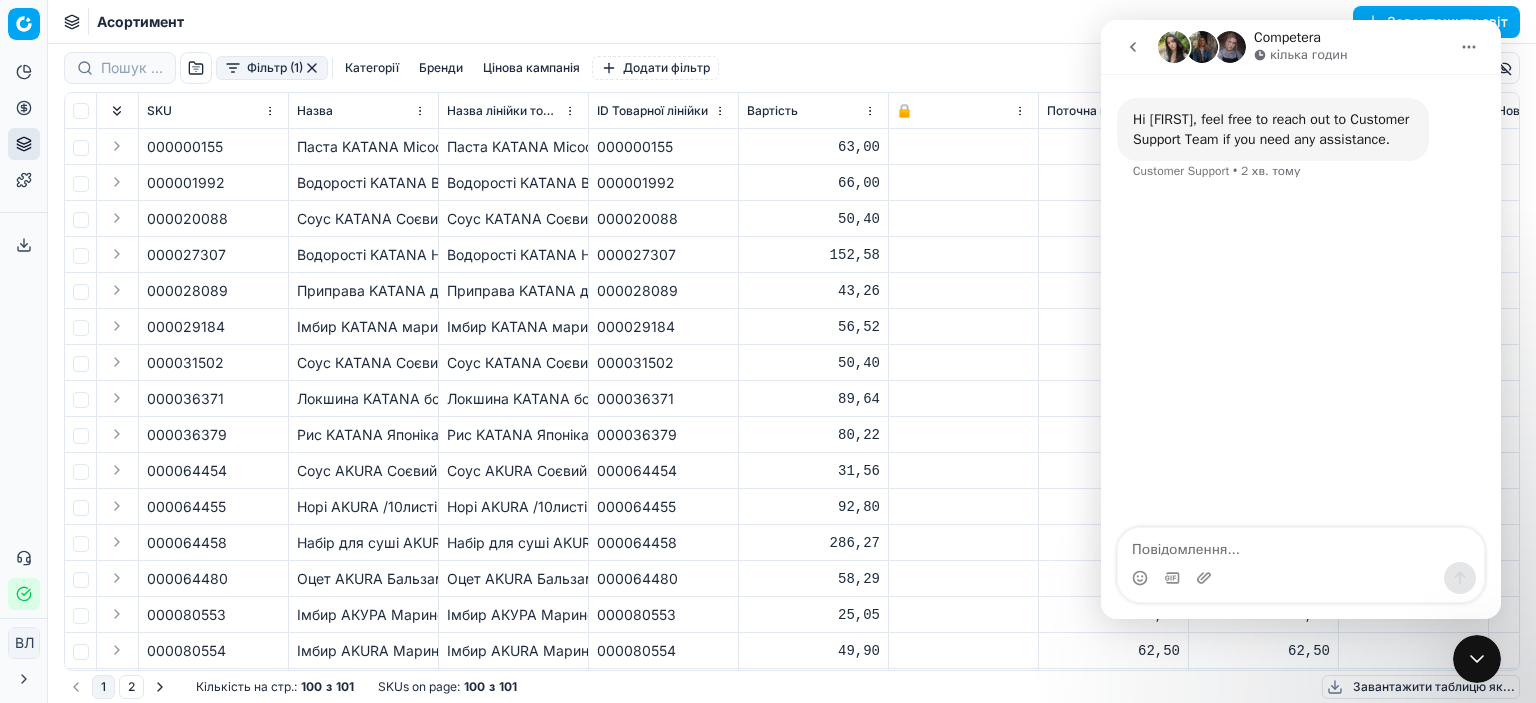 click 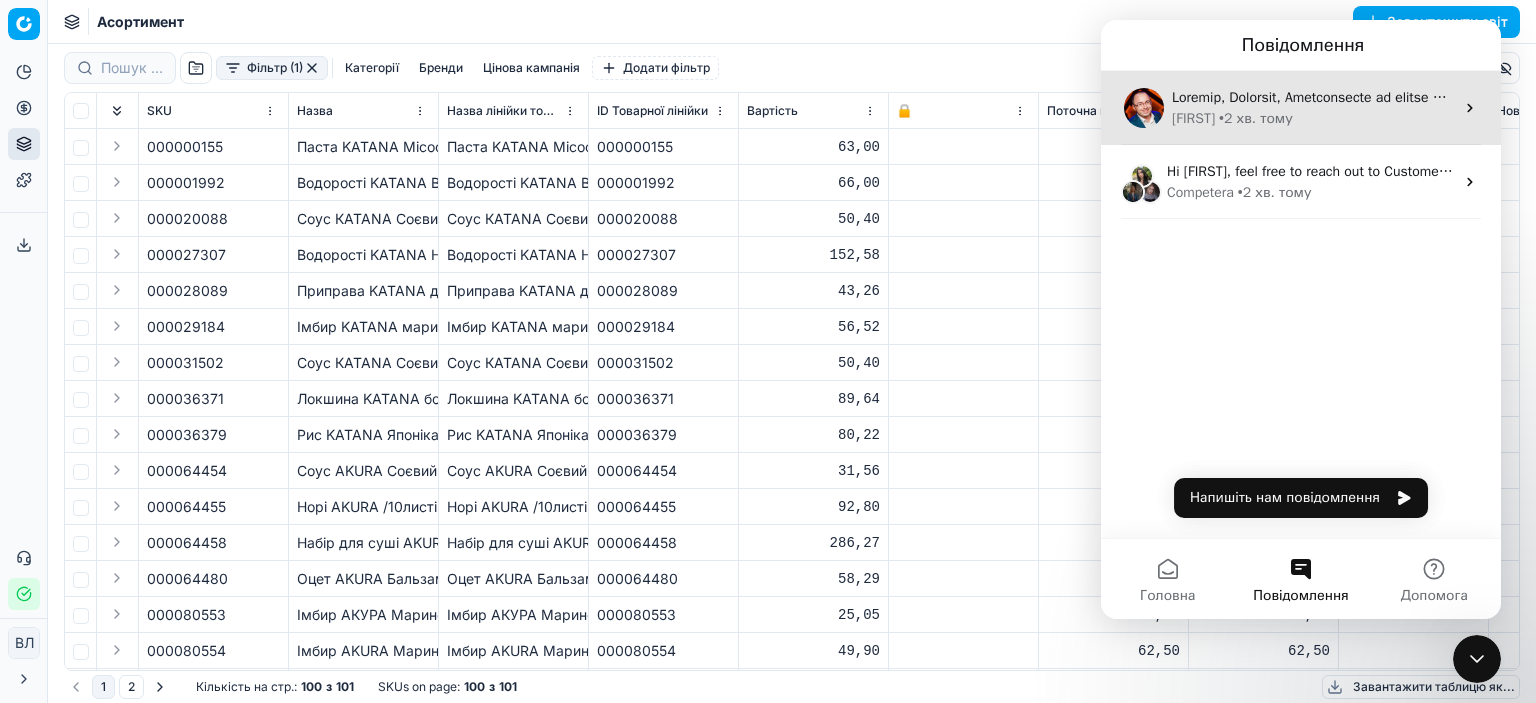 click at bounding box center [10162, 97] 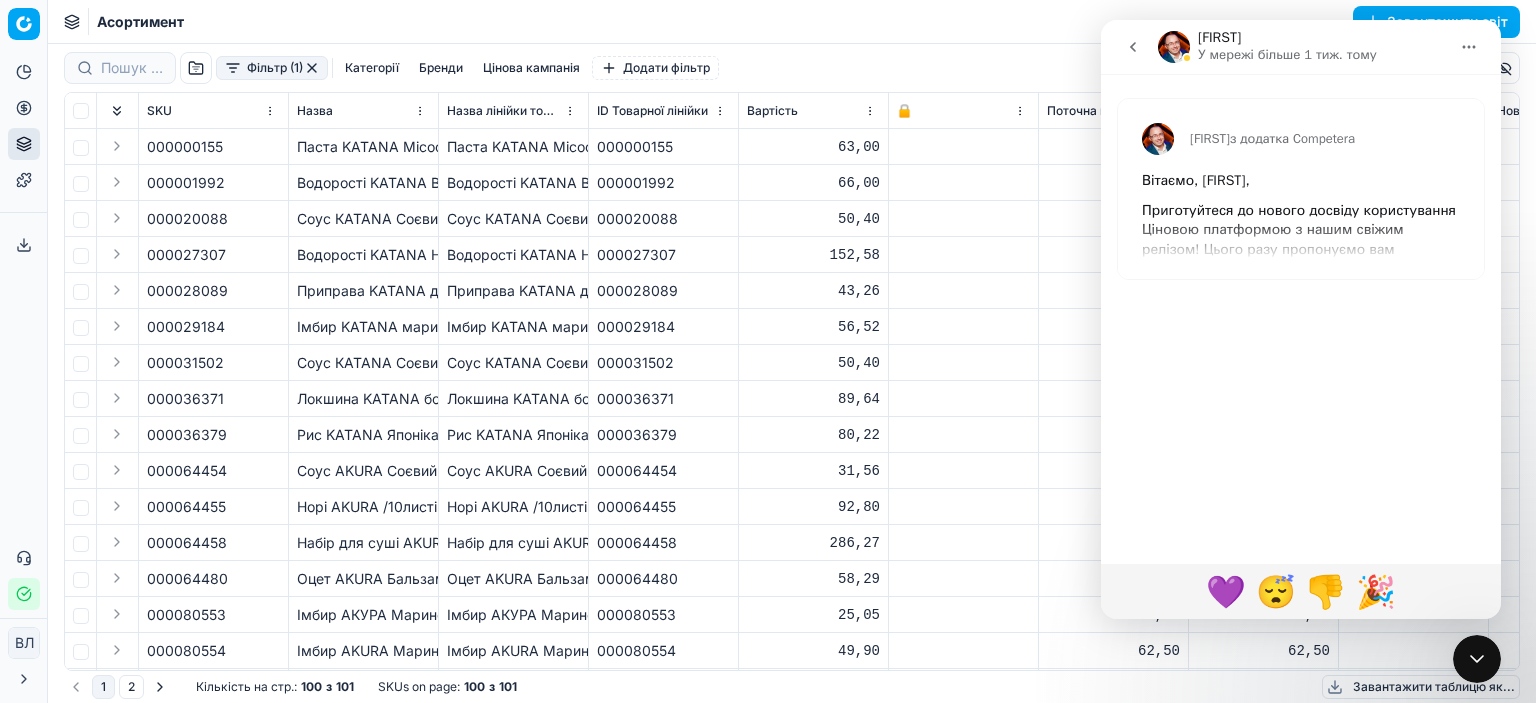 click on "Вітаємо, [FIRST], Приготуйтеся до нового досвіду користування Ціновою платформою з нашим свіжим релізом! Цього разу пропонуємо вам Глобальні шаблони для легкої та швидкої підготовки цінових кампаній, а також більш послідовні та функціональні таблиці продуктів та гнучкий експорт для глибшого аналізу даних. Рушаймо до огляду! Шаблони для Глобальних Цінових Кампаній Ми поширили можливості бібліотеки шаблонів і на Глобальні Цінові Кампанії Продуктові таблиці: дані стали зрозумілішими, а функції гнучкими Повний контроль управління таблицями" at bounding box center (1301, 1548) 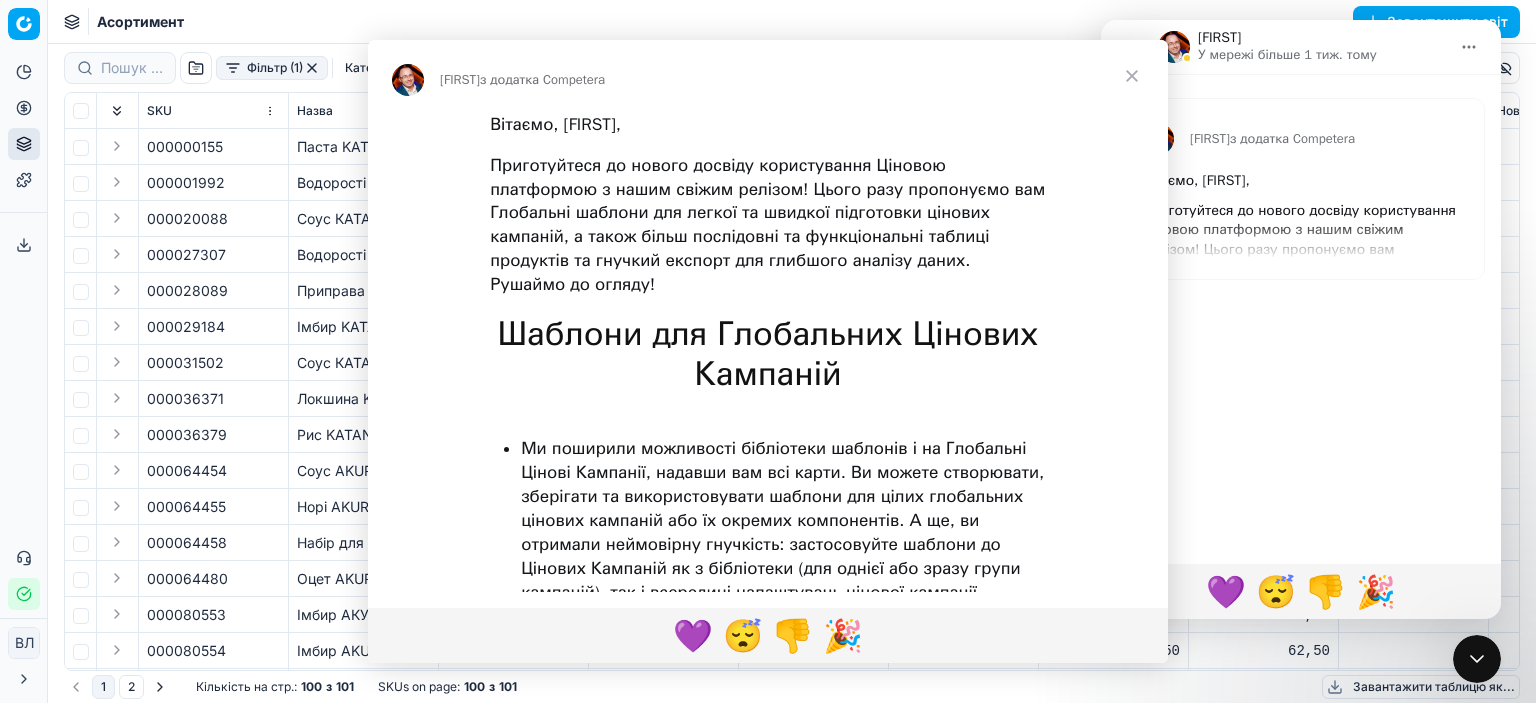 scroll, scrollTop: 0, scrollLeft: 0, axis: both 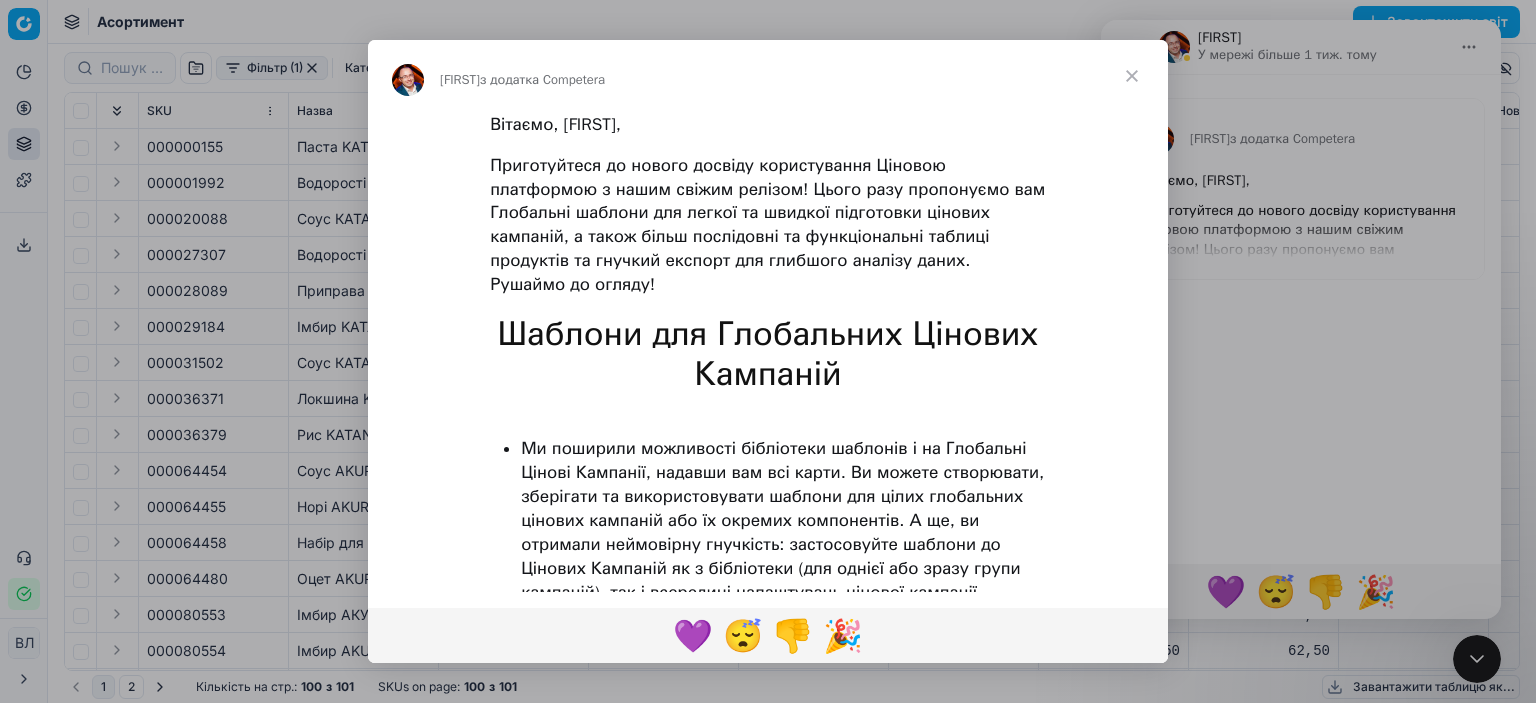 click at bounding box center [768, 351] 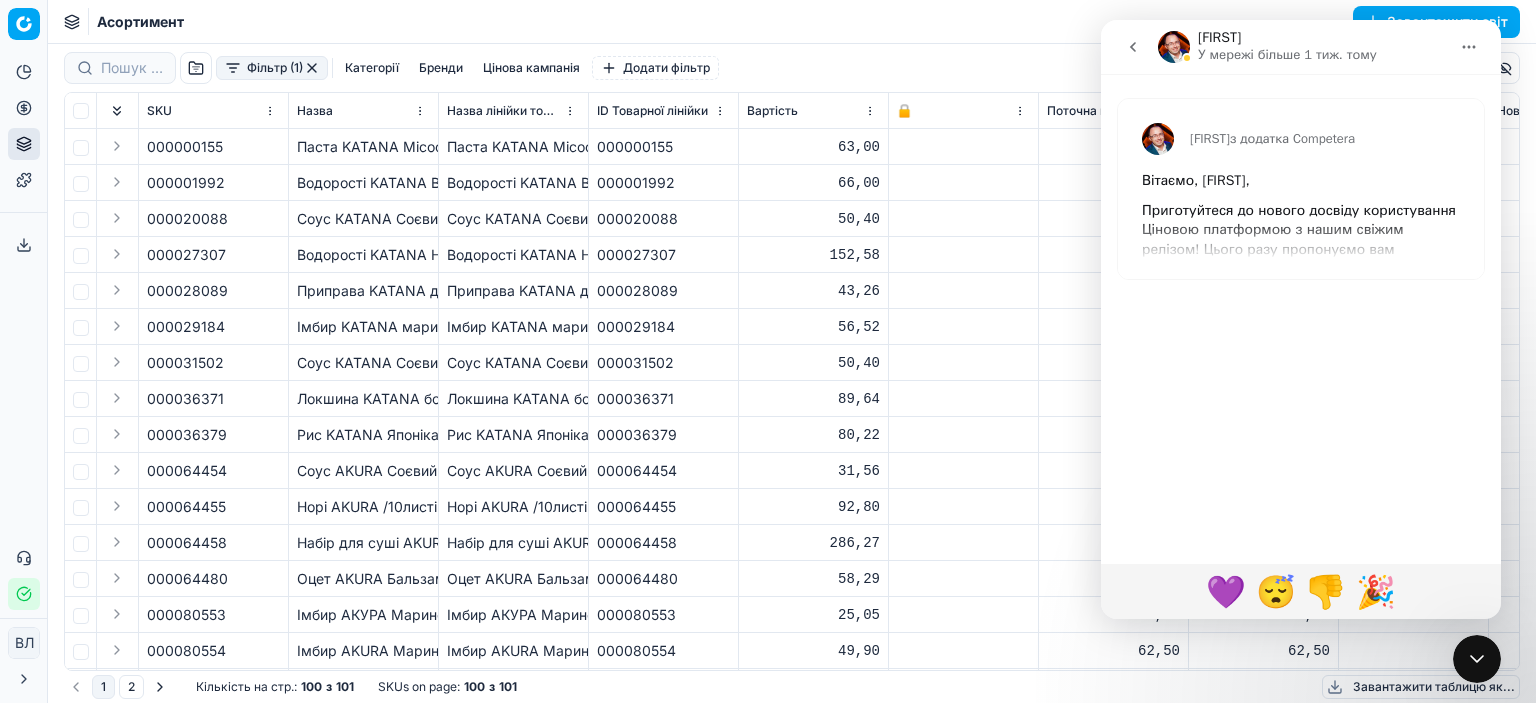 click on "Вітаємо, [FIRST]," at bounding box center [1301, 181] 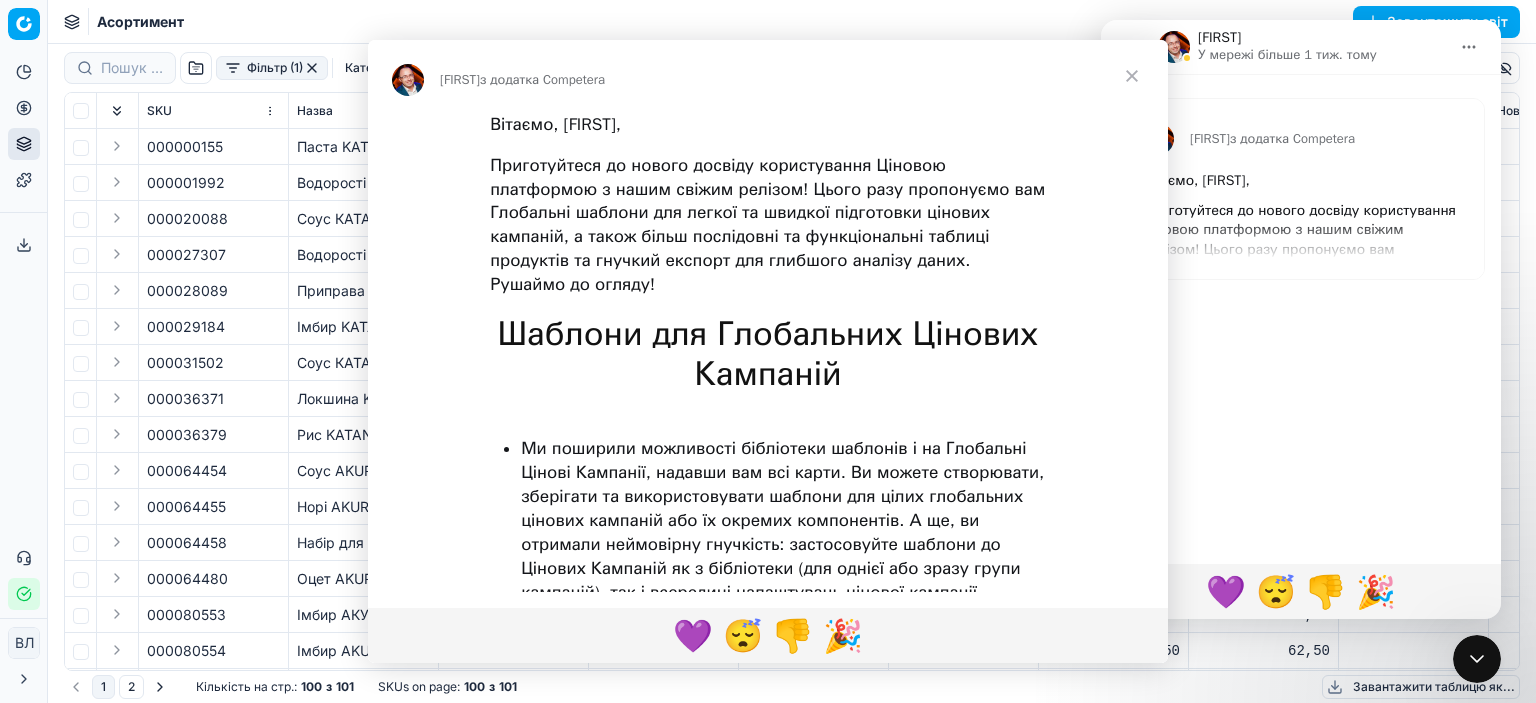 scroll, scrollTop: 0, scrollLeft: 0, axis: both 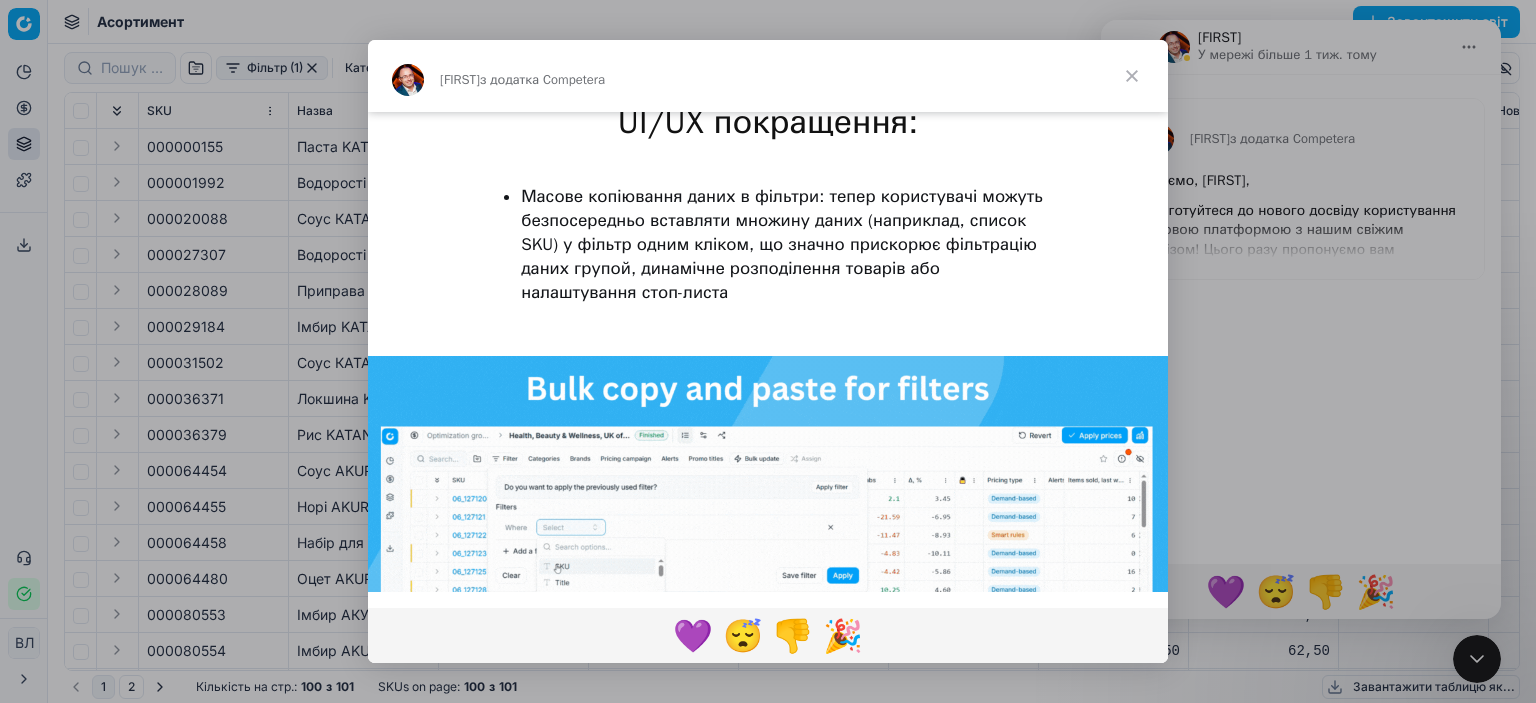 click at bounding box center (1132, 76) 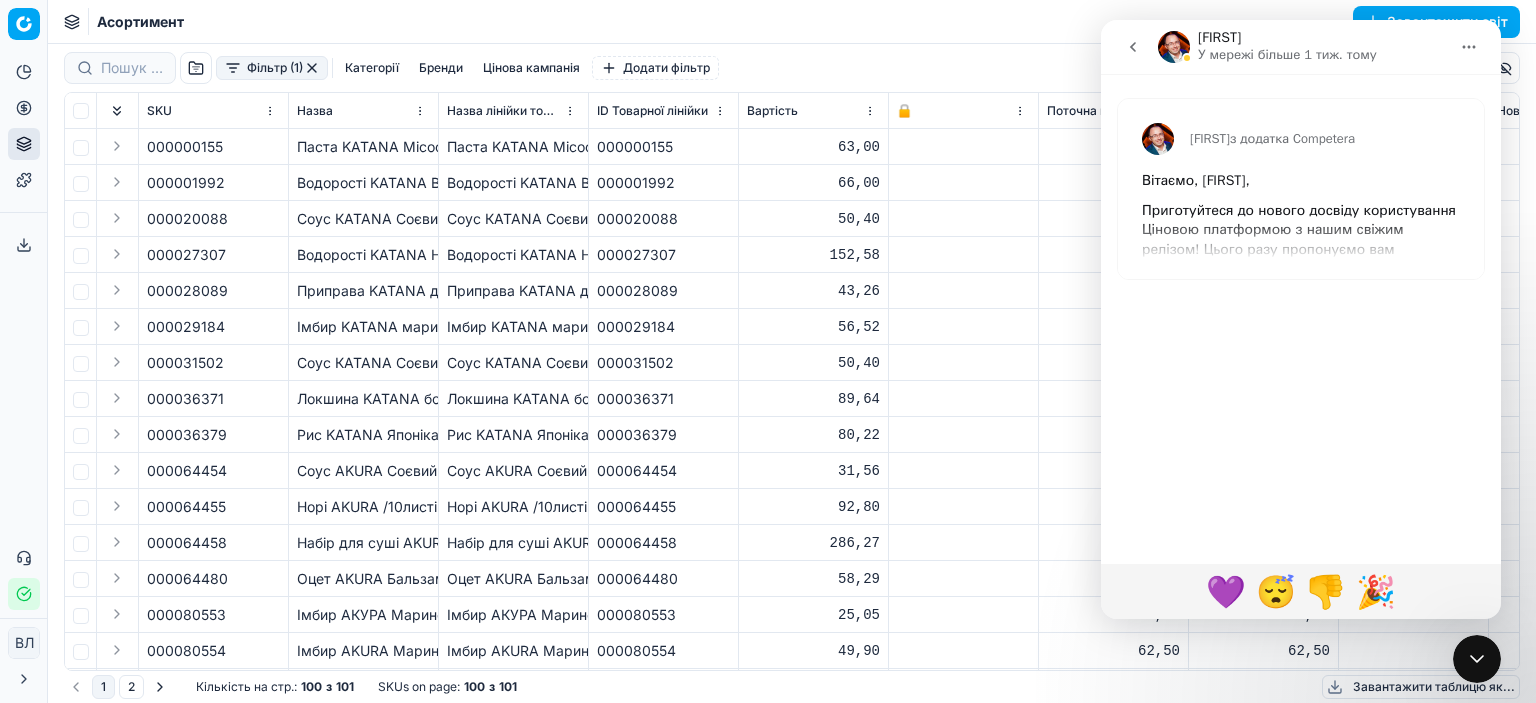 click at bounding box center [964, 327] 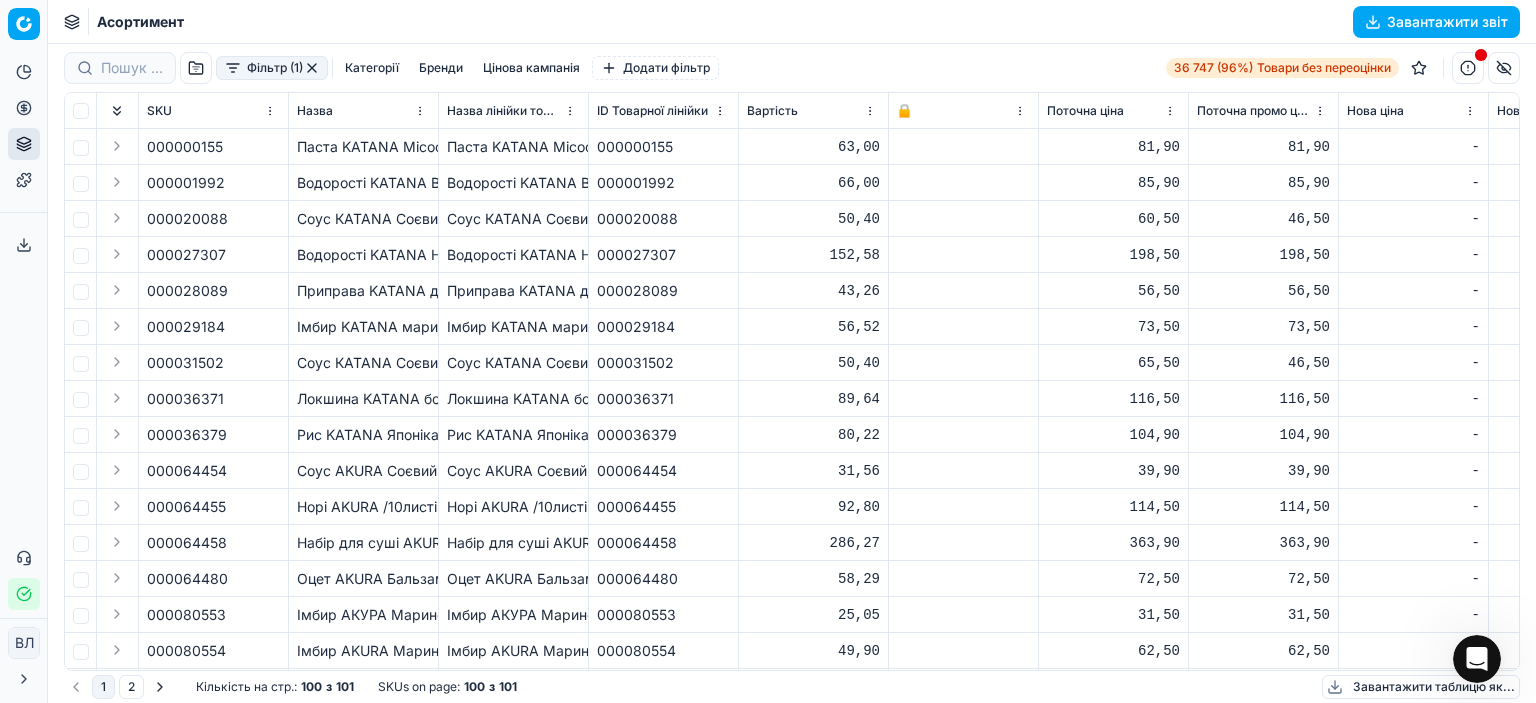 click on "Категорії" at bounding box center [372, 68] 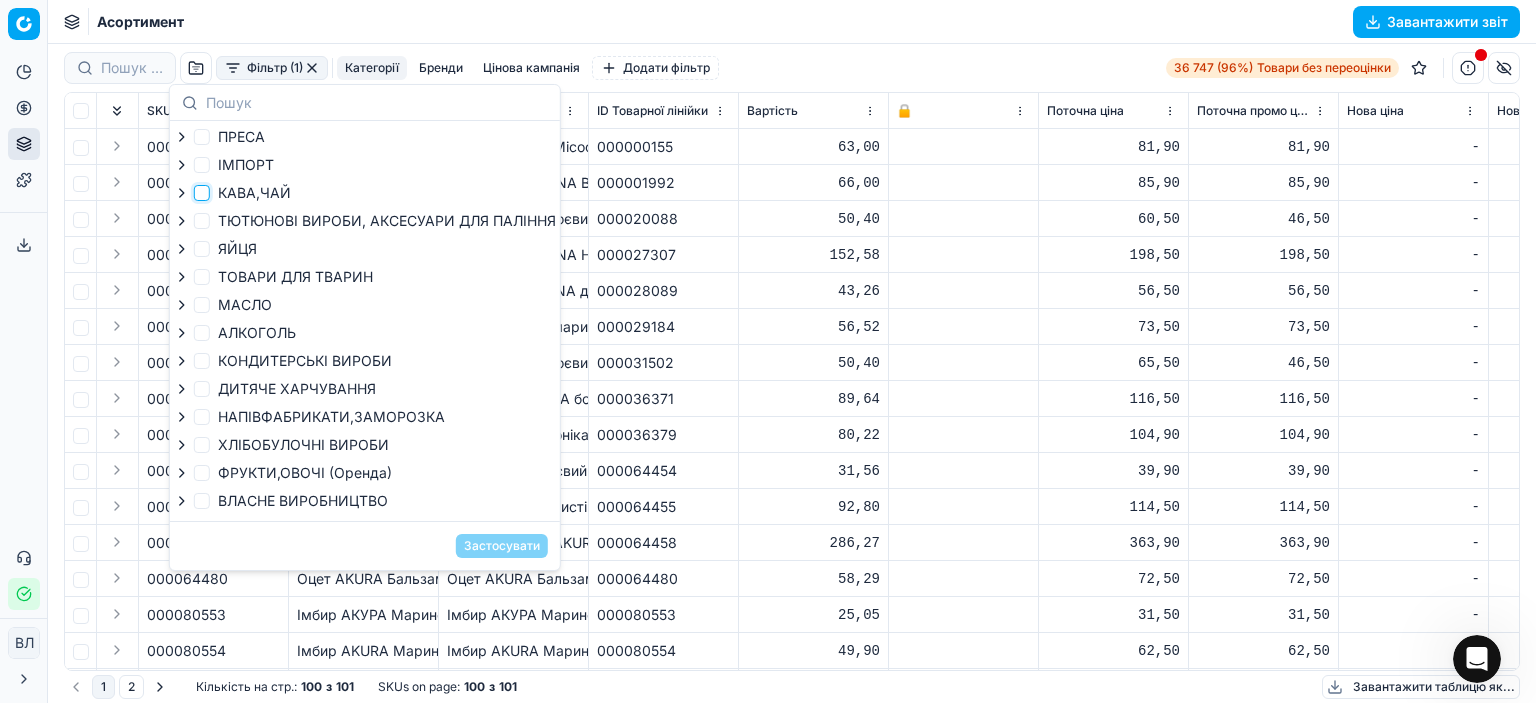 click on "КАВА,ЧАЙ" at bounding box center (202, 193) 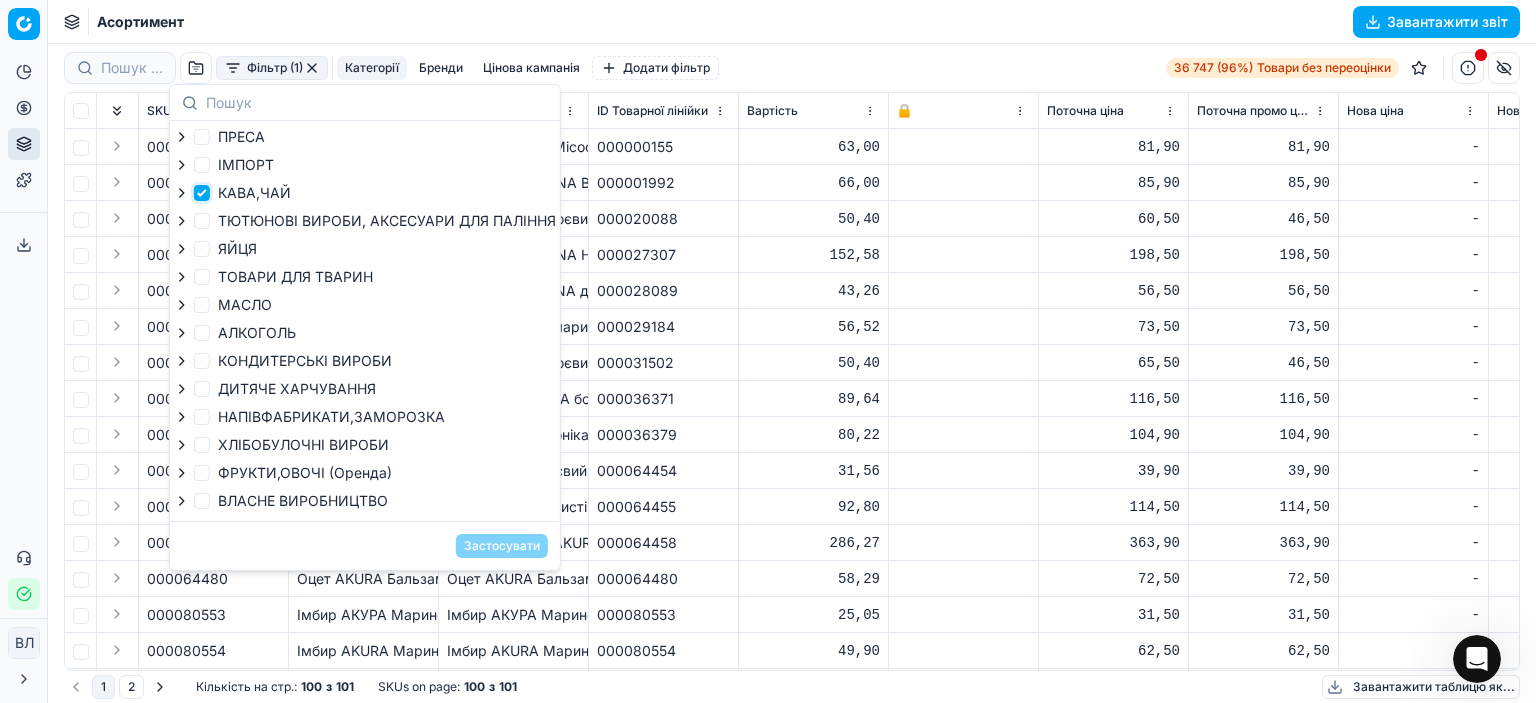 checkbox on "true" 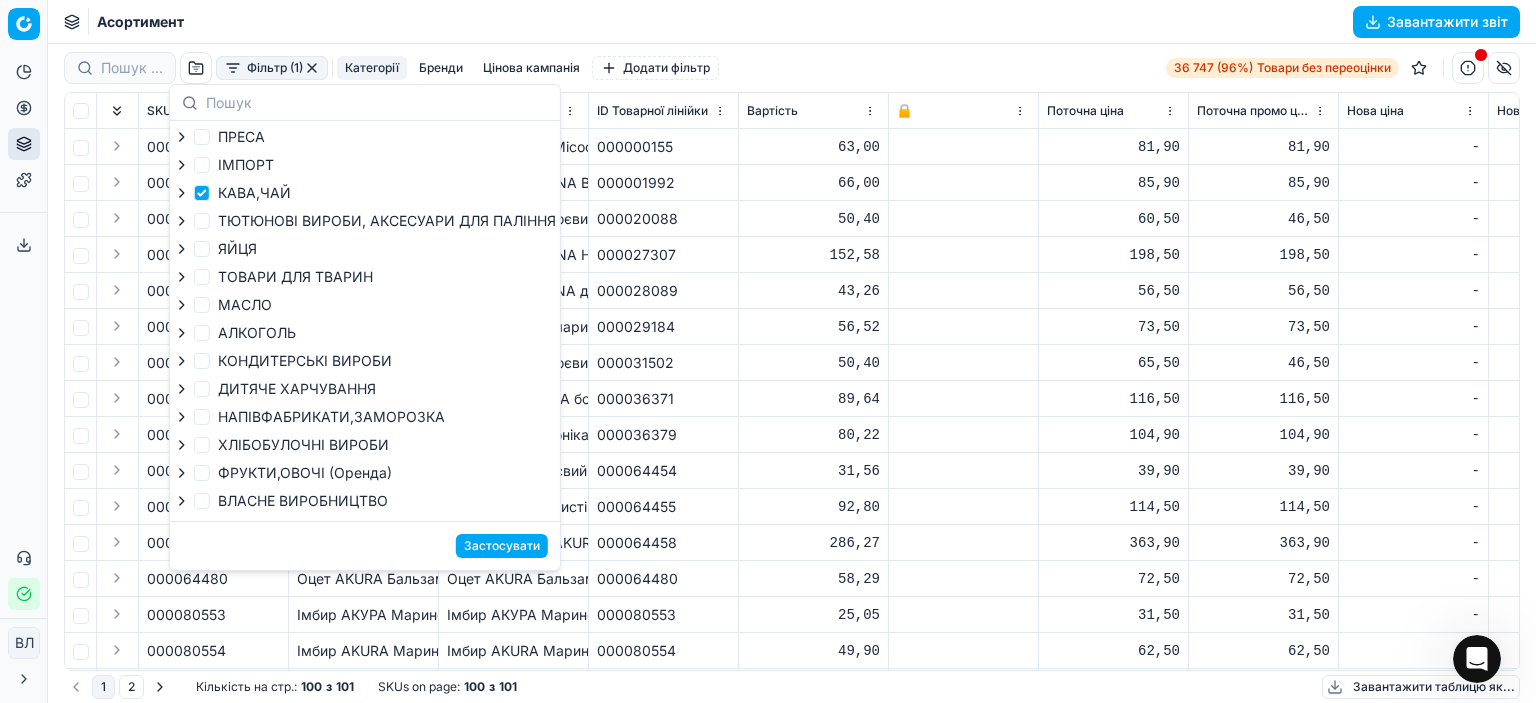 click on "Застосувати" at bounding box center [502, 546] 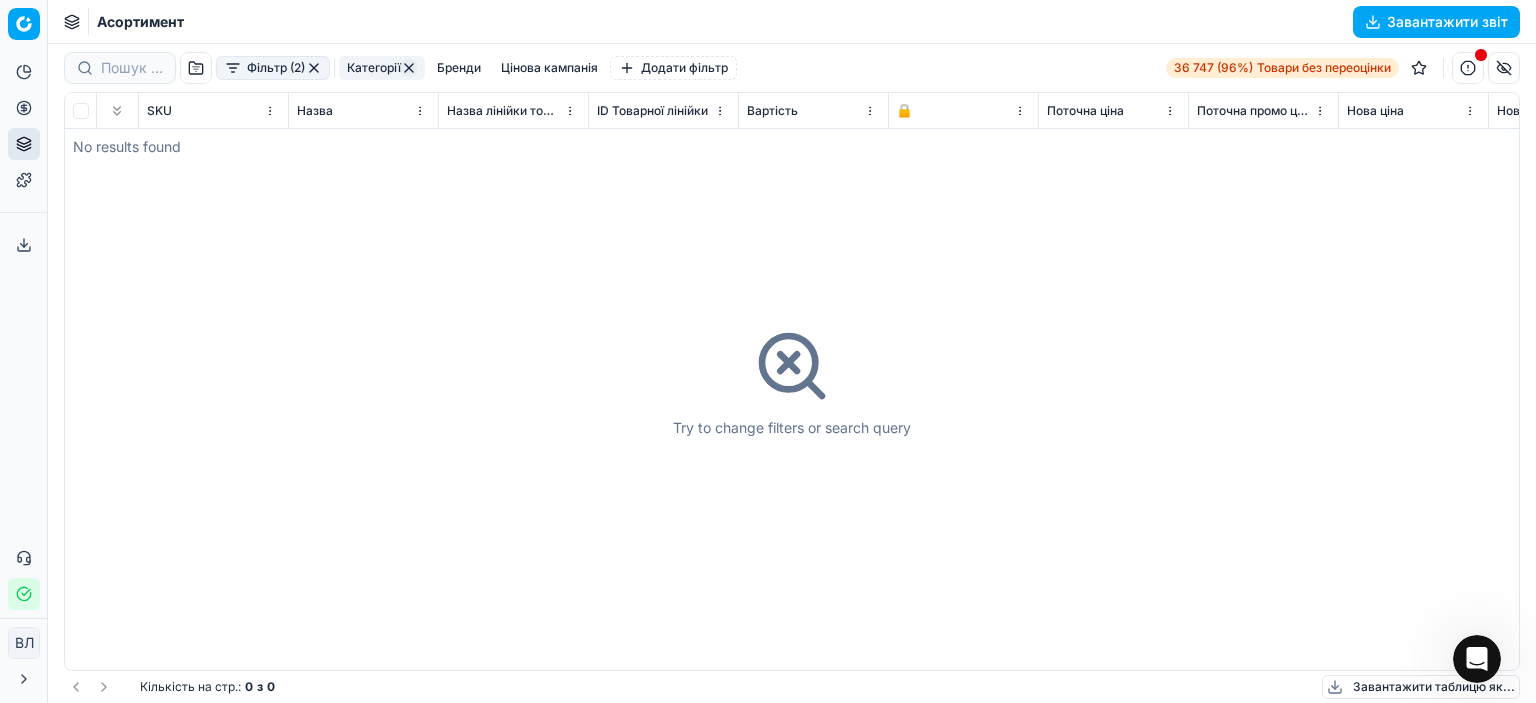 click on "Фільтр   (2)" at bounding box center (273, 68) 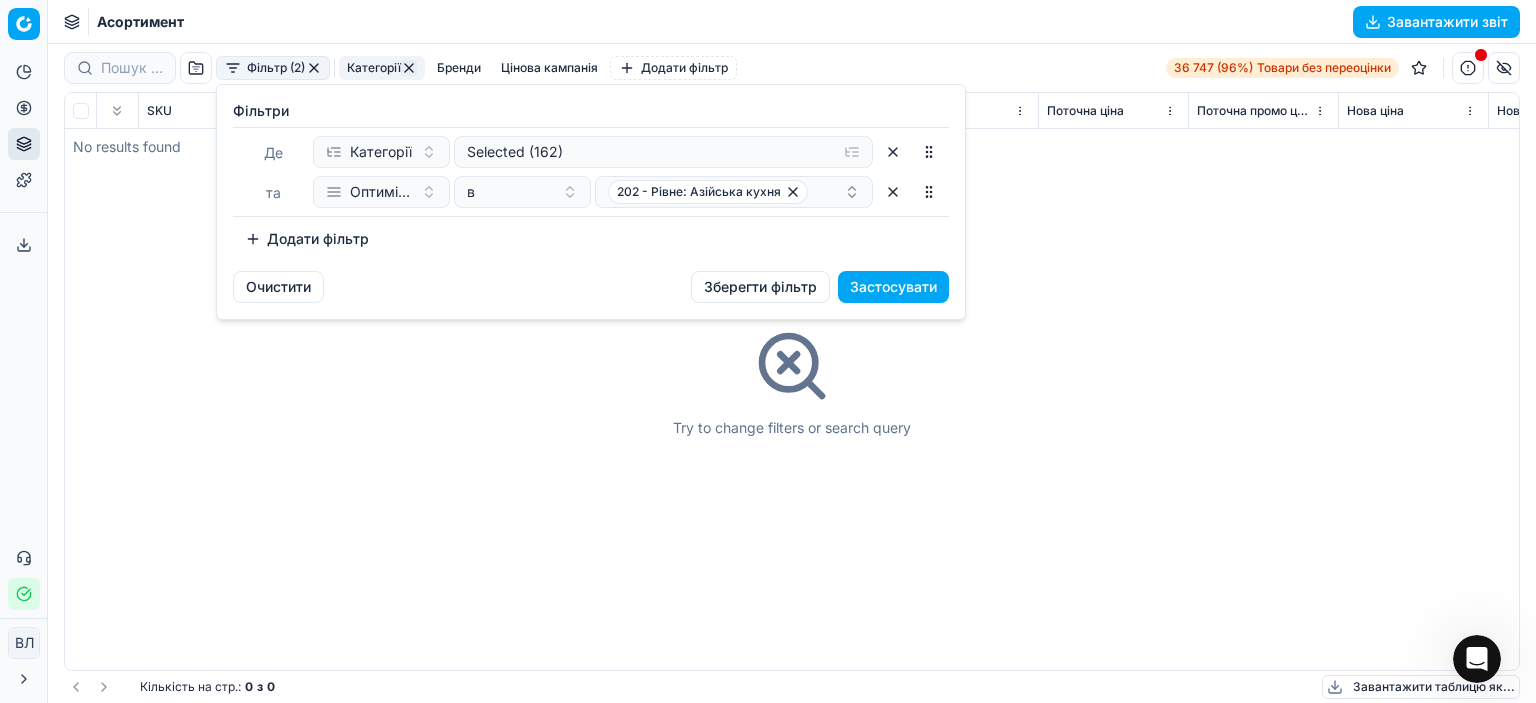 click on "Pricing platform Аналітика Цінова оптимізація Асортимент продукції Шаблони Сервіс експорту 0 Зверніться до служби підтримки Статус інтеграції ВЛ [FIRST] [LAST] [EMAIL] Закрити меню Command Palette Search for a command to run... Асортимент Завантажити звіт Фільтр (2) Категорії Бренди Цінова кампанія Додати фільтр 36 747 (96%) Товари без переоцінки SKU Назва Назва лінійки товарів ID Товарної лінійки Вартість 🔒 Поточна ціна Поточна промо ціна Нова ціна Нова промо ціна Оптимізаційна група Оптимізаційний статус Суб'єкт бізнесу Рівень групи Зберегти ціну Нова знижка Δ, % Δ : 0 0" at bounding box center [768, 351] 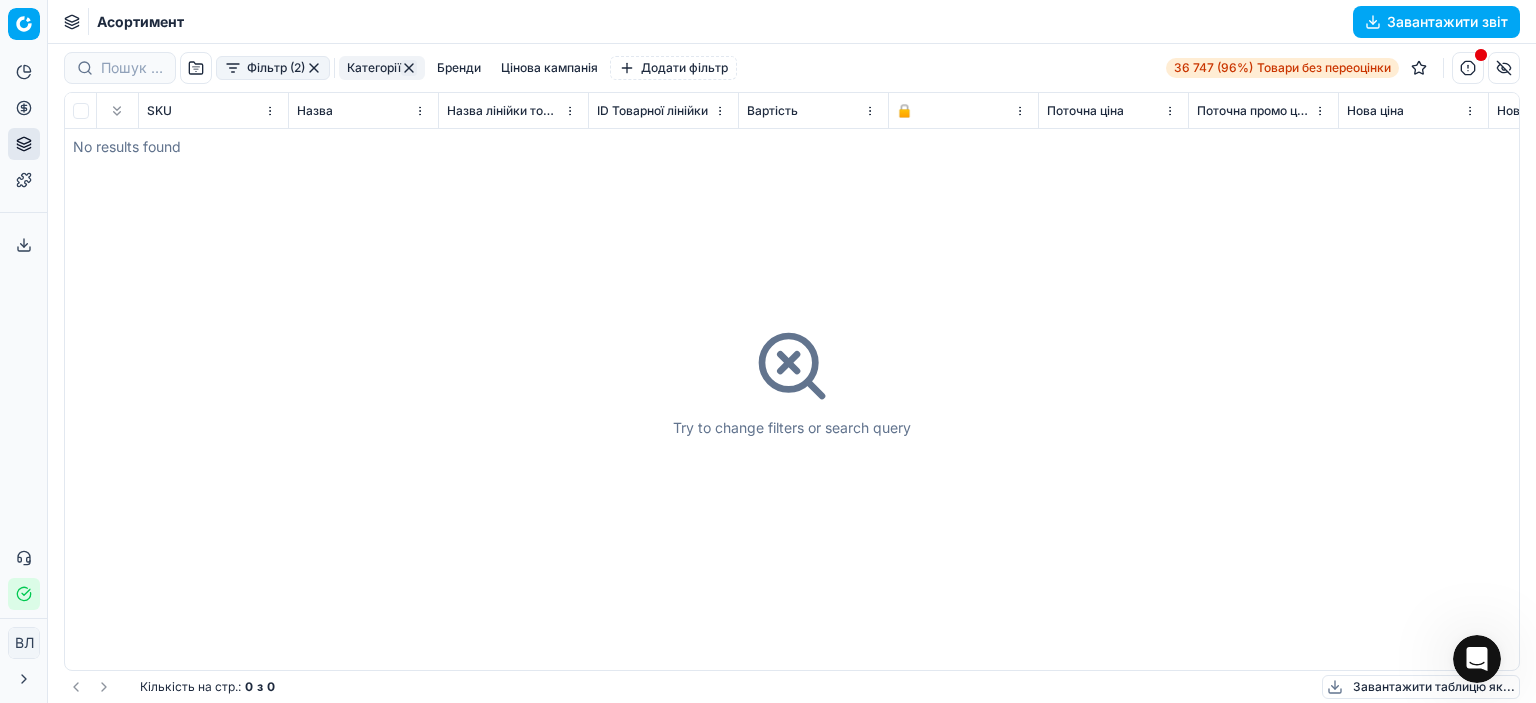 click on "Try to change filters or search query" at bounding box center [792, 381] 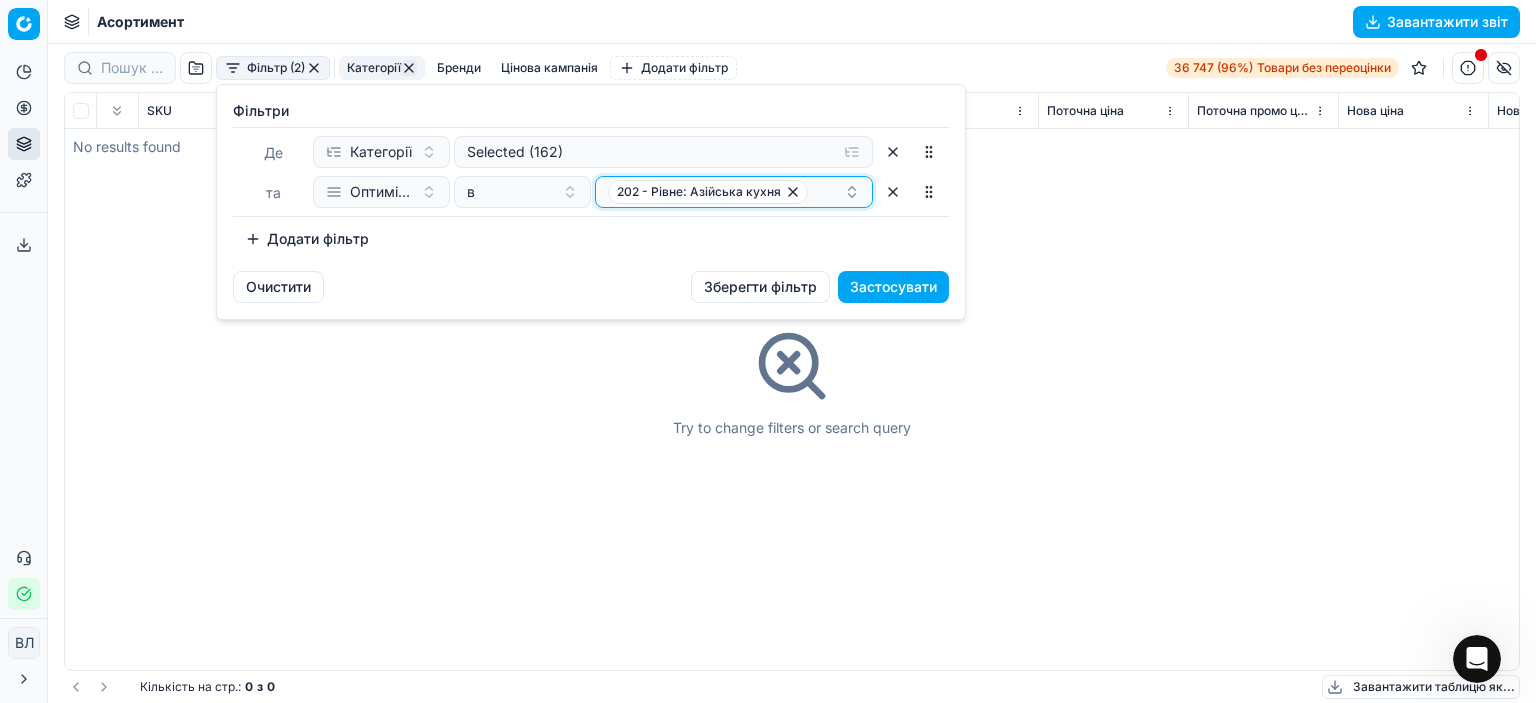click 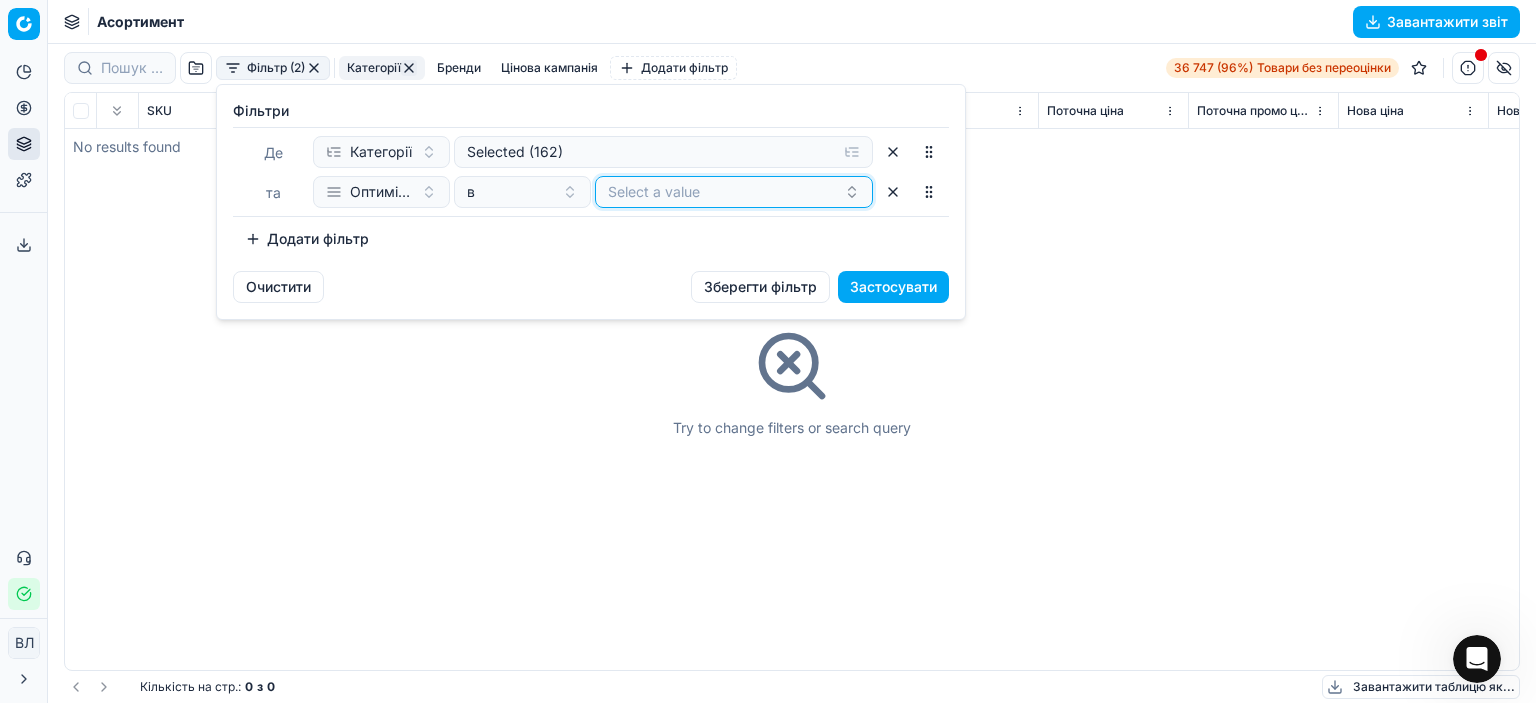 click 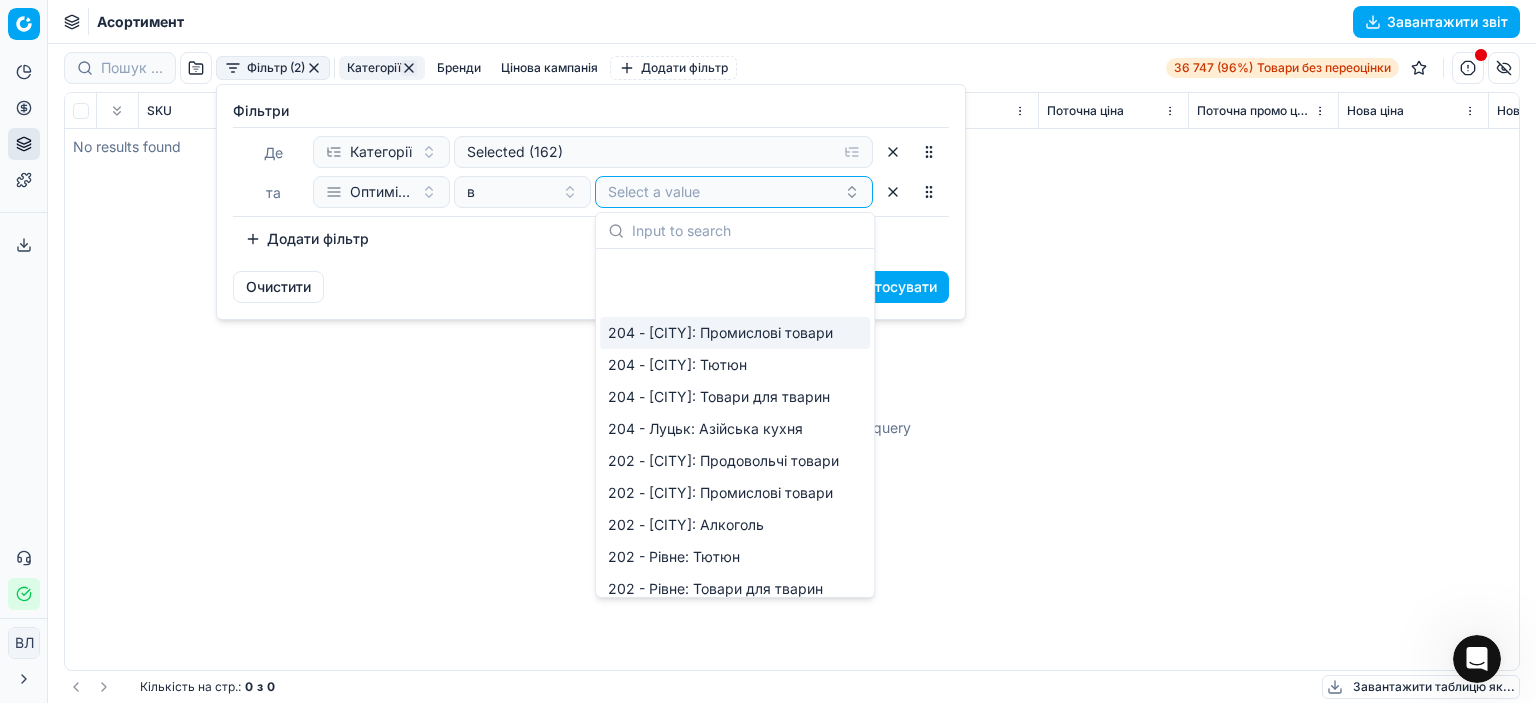 scroll, scrollTop: 268, scrollLeft: 0, axis: vertical 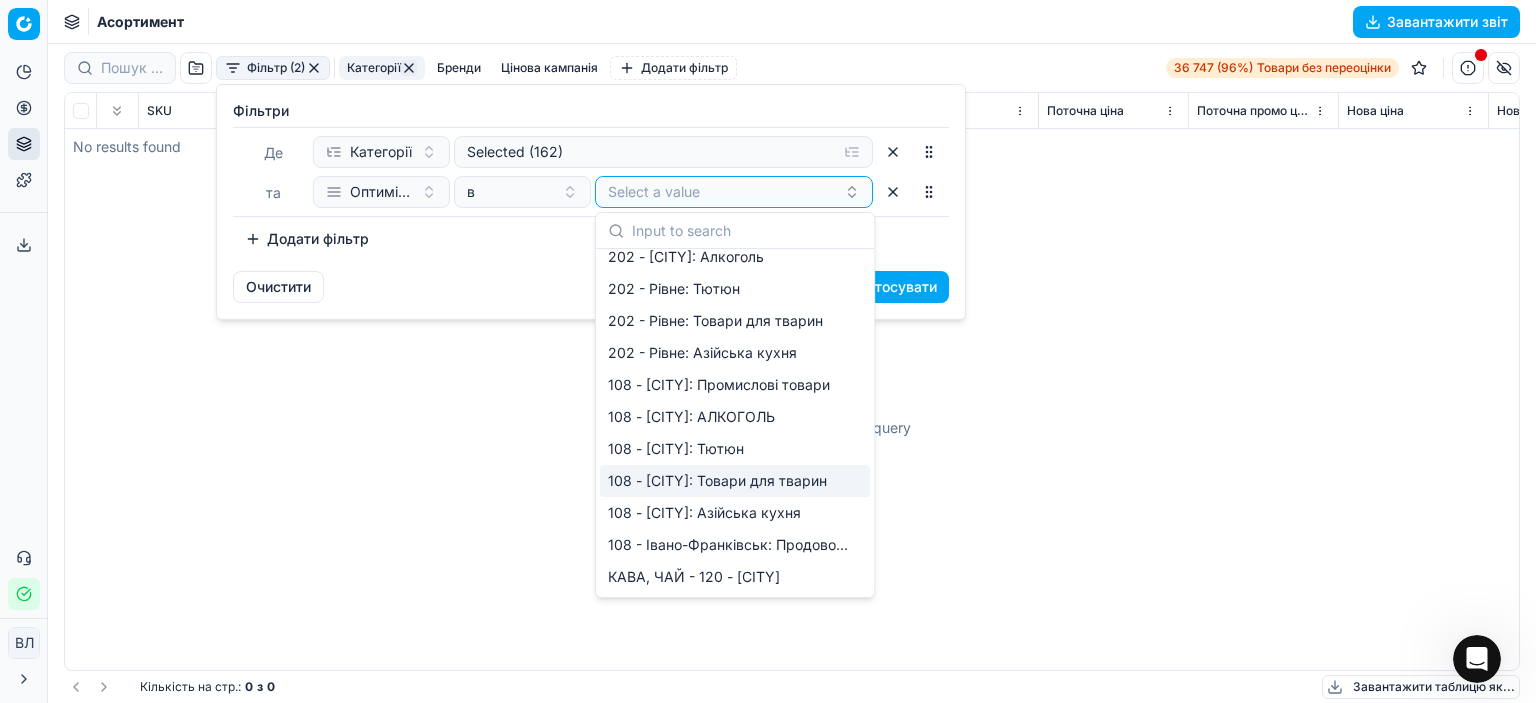 click on "Pricing platform Аналітика Цінова оптимізація Асортимент продукції Шаблони Сервіс експорту 0 Зверніться до служби підтримки Статус інтеграції ВЛ [FIRST] [LAST] [EMAIL] Закрити меню Command Palette Search for a command to run... Асортимент Завантажити звіт Фільтр (2) Категорії Бренди Цінова кампанія Додати фільтр 36 747 (96%) Товари без переоцінки SKU Назва Назва лінійки товарів ID Товарної лінійки Вартість 🔒 Поточна ціна Поточна промо ціна Нова ціна Нова промо ціна Оптимізаційна група Оптимізаційний статус Суб'єкт бізнесу Рівень групи Зберегти ціну Нова знижка Δ, % Δ : 0 0" at bounding box center [768, 351] 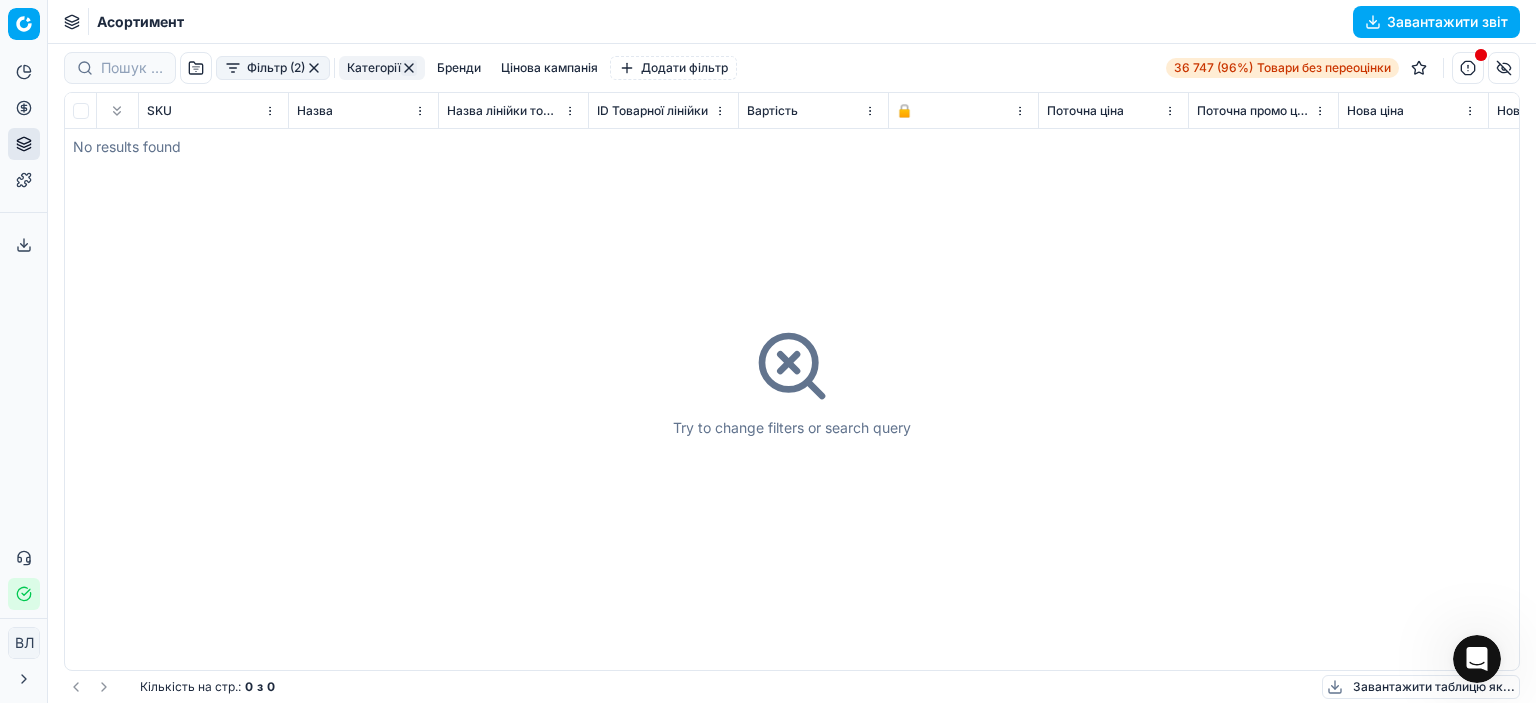 click on "Try to change filters or search query" at bounding box center [792, 381] 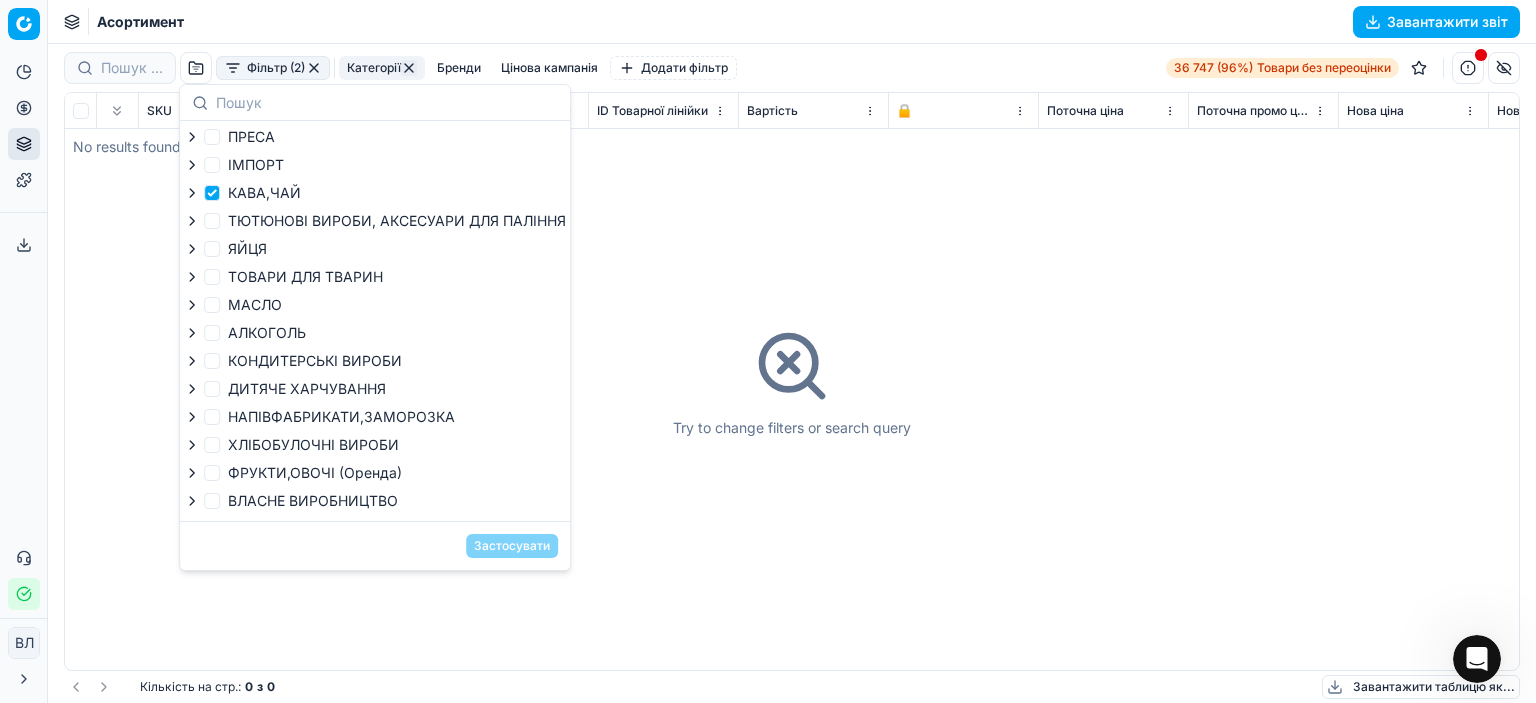 click on "Категорії" at bounding box center (382, 68) 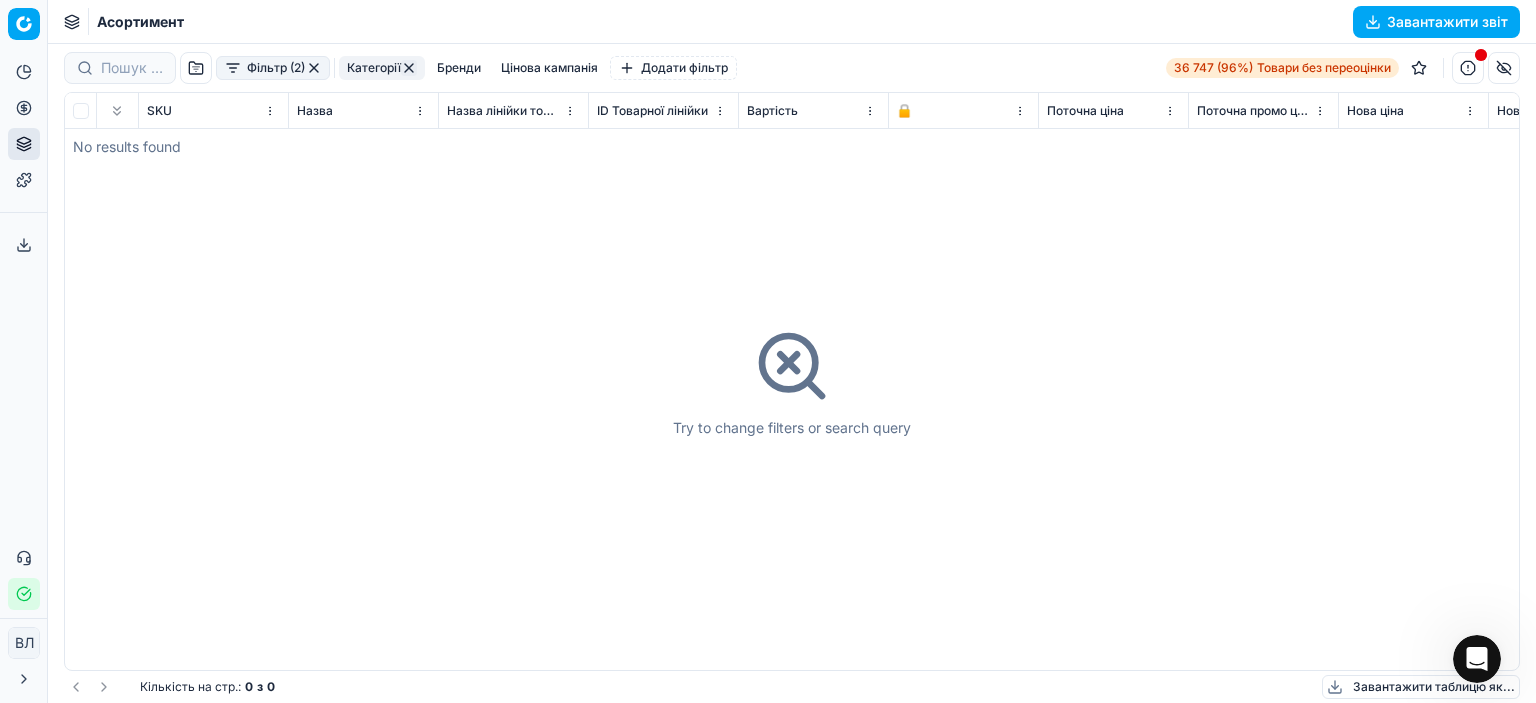 click on "Фільтр   (2)" at bounding box center (273, 68) 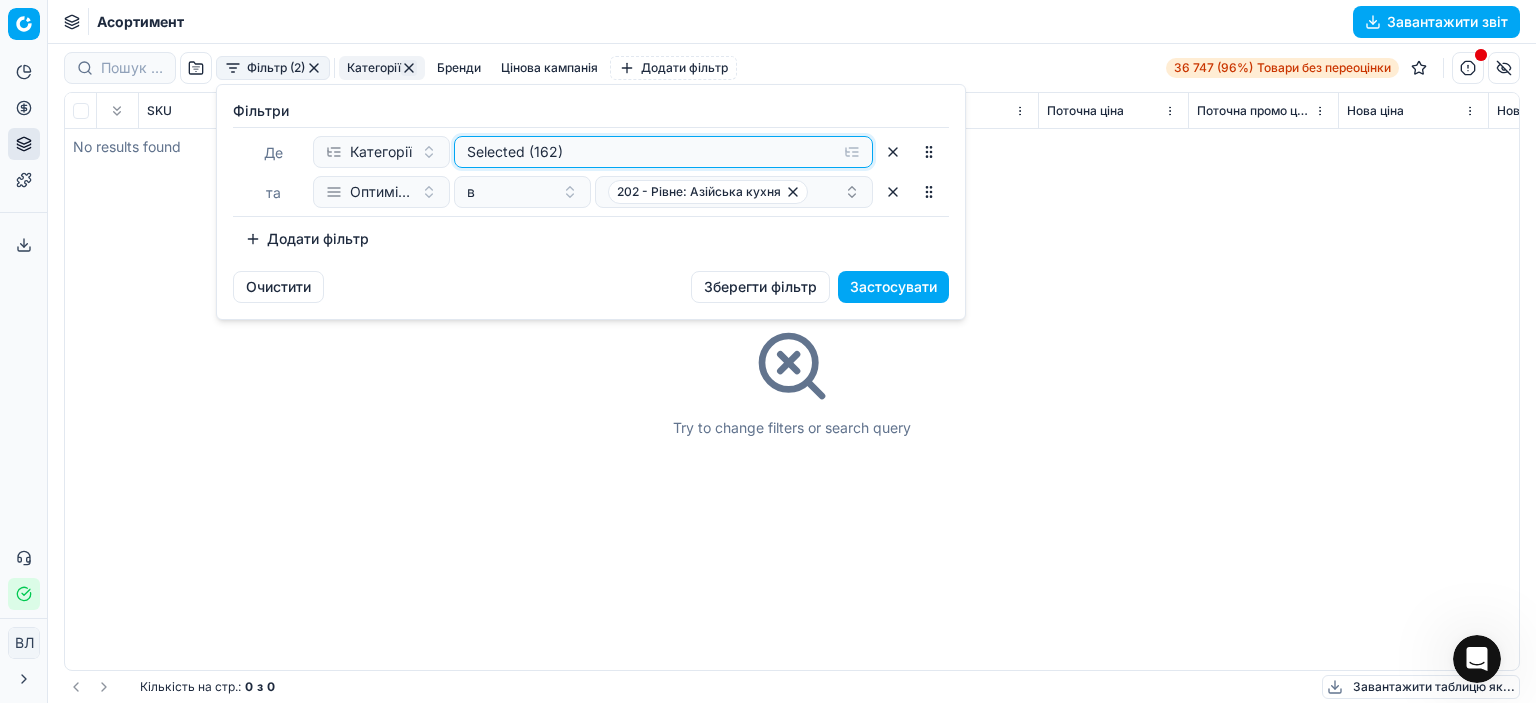 click on "Selected (162)" at bounding box center (647, 152) 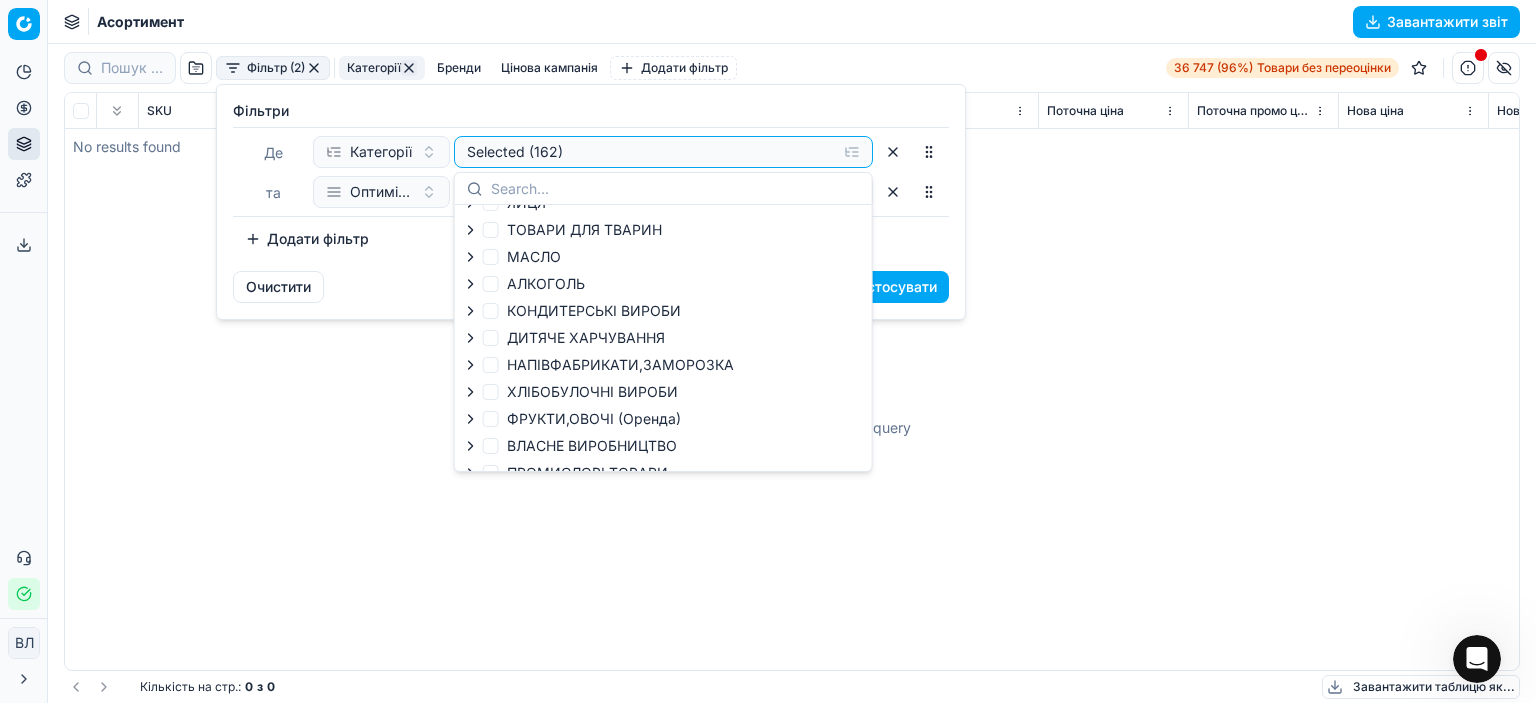 scroll, scrollTop: 0, scrollLeft: 0, axis: both 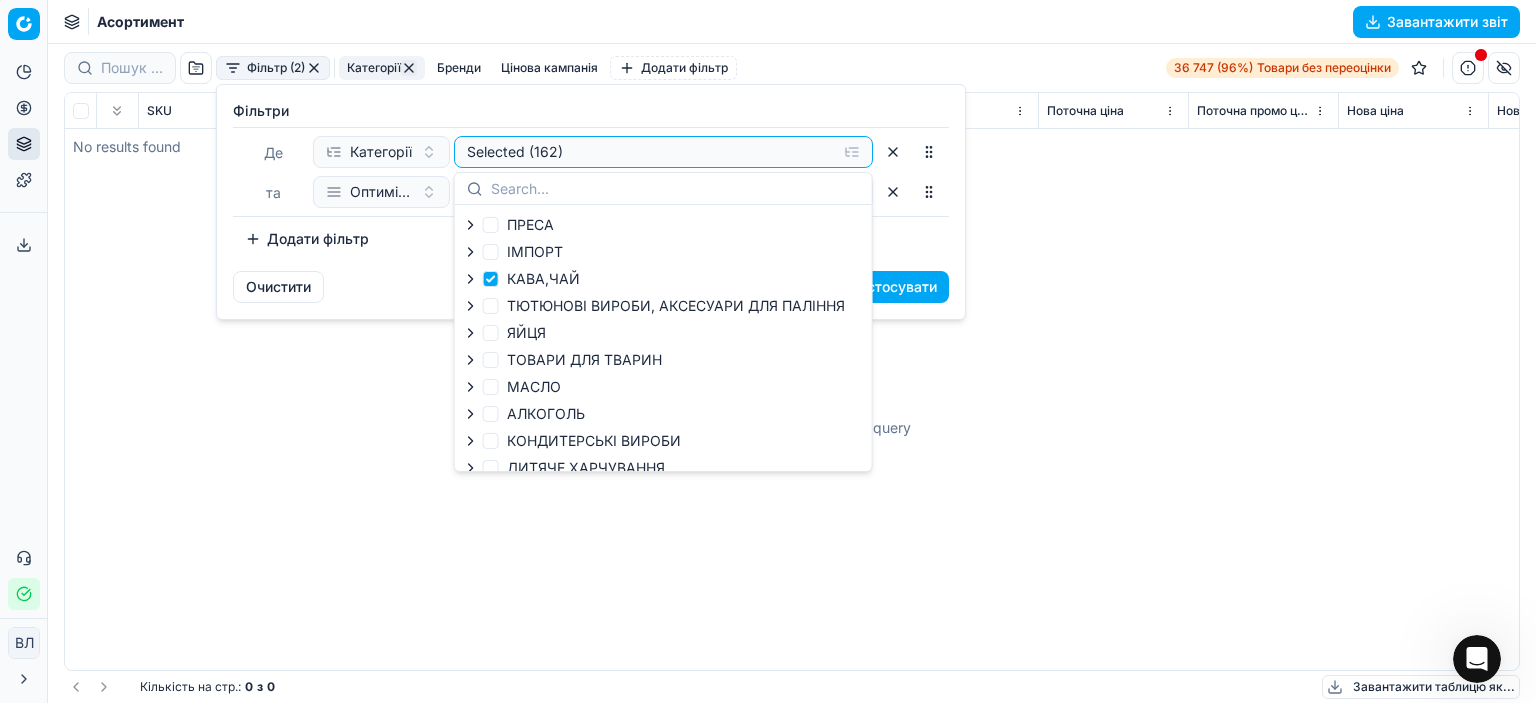 click on "Pricing platform Аналітика Цінова оптимізація Асортимент продукції Шаблони Сервіс експорту 0 Зверніться до служби підтримки Статус інтеграції ВЛ [FIRST] [LAST] [EMAIL] Закрити меню Command Palette Search for a command to run... Асортимент Завантажити звіт Фільтр (2) Категорії Бренди Цінова кампанія Додати фільтр 36 747 (96%) Товари без переоцінки SKU Назва Назва лінійки товарів ID Товарної лінійки Вартість 🔒 Поточна ціна Поточна промо ціна Нова ціна Нова промо ціна Оптимізаційна група Оптимізаційний статус Суб'єкт бізнесу Рівень групи Зберегти ціну Нова знижка Δ, % Δ : 0 0" at bounding box center (768, 351) 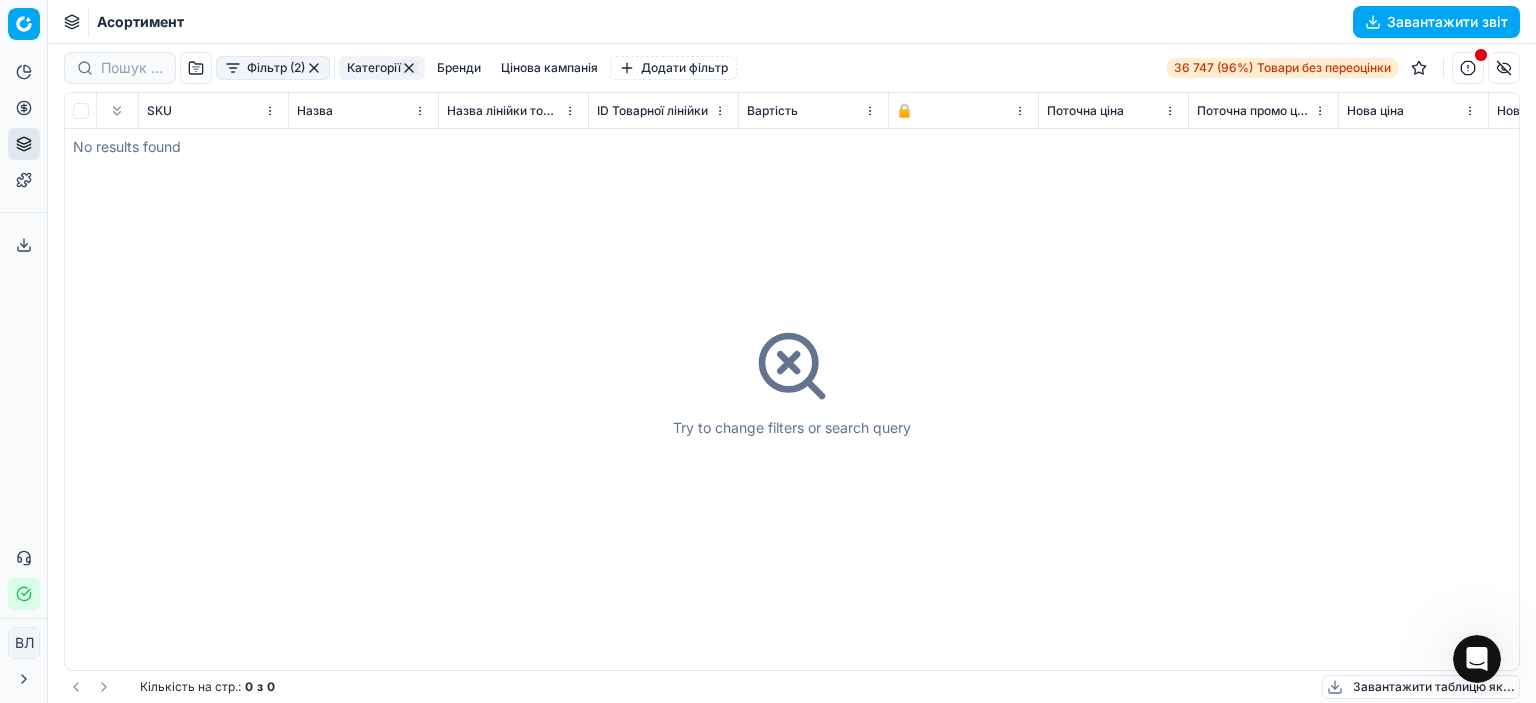 click on "Фільтр   (2)" at bounding box center (273, 68) 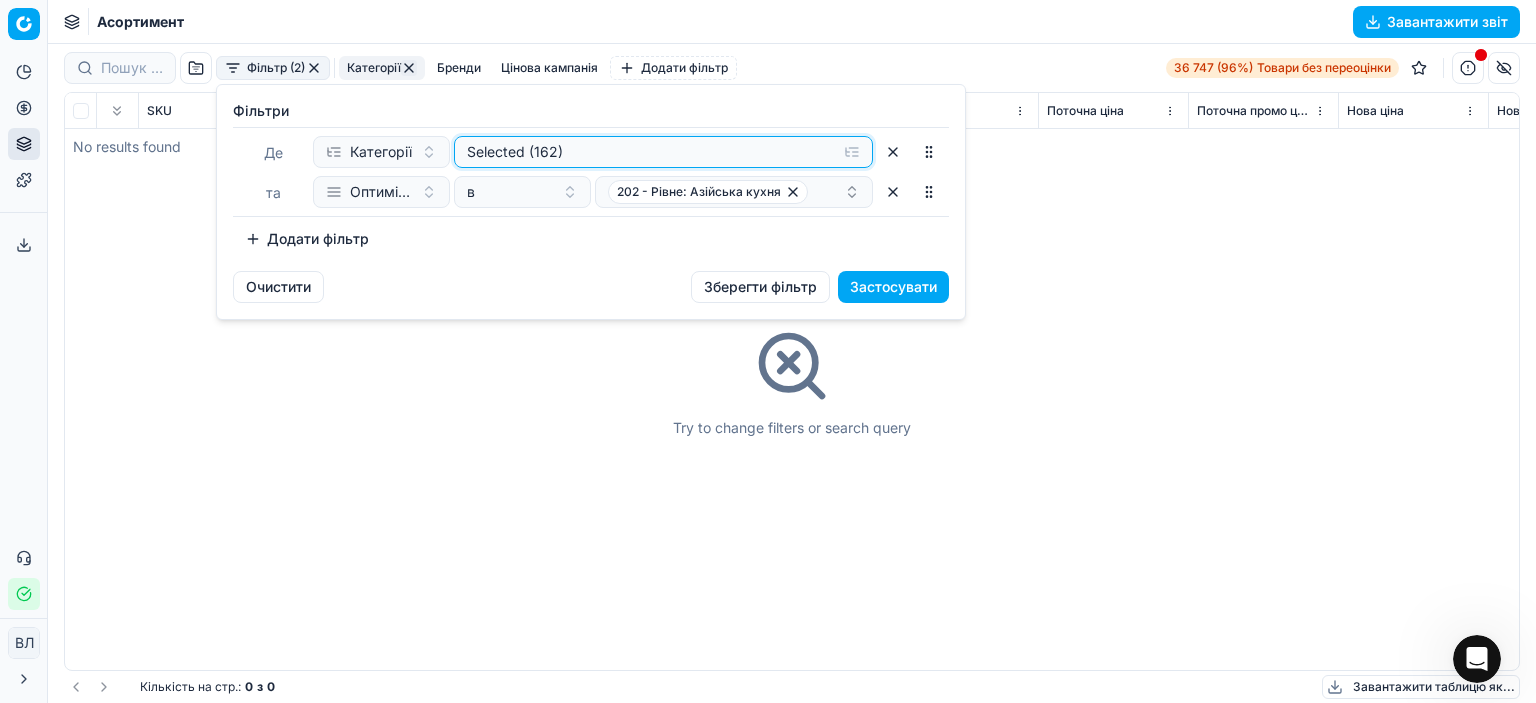 click on "Selected (162)" at bounding box center [647, 152] 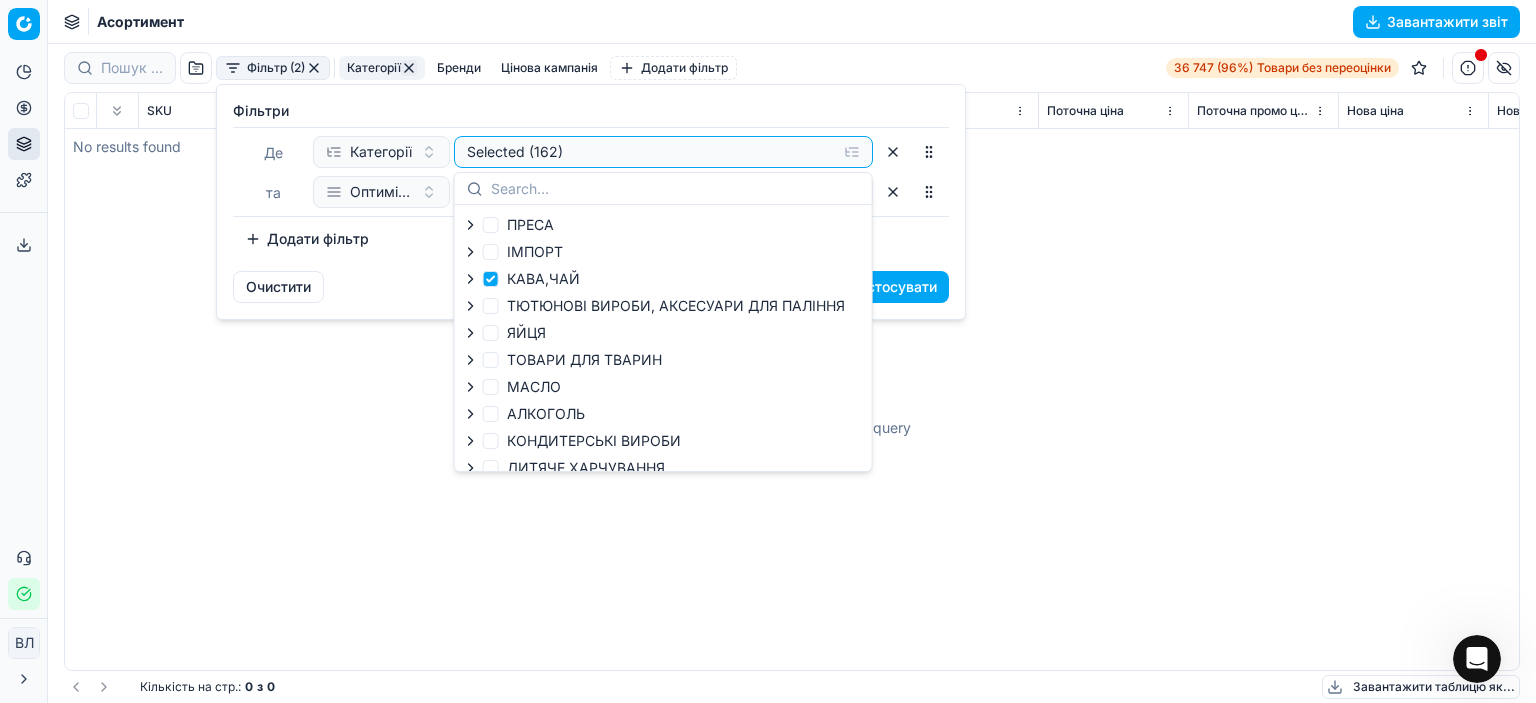 drag, startPoint x: 584, startPoint y: 542, endPoint x: 613, endPoint y: 475, distance: 73.00685 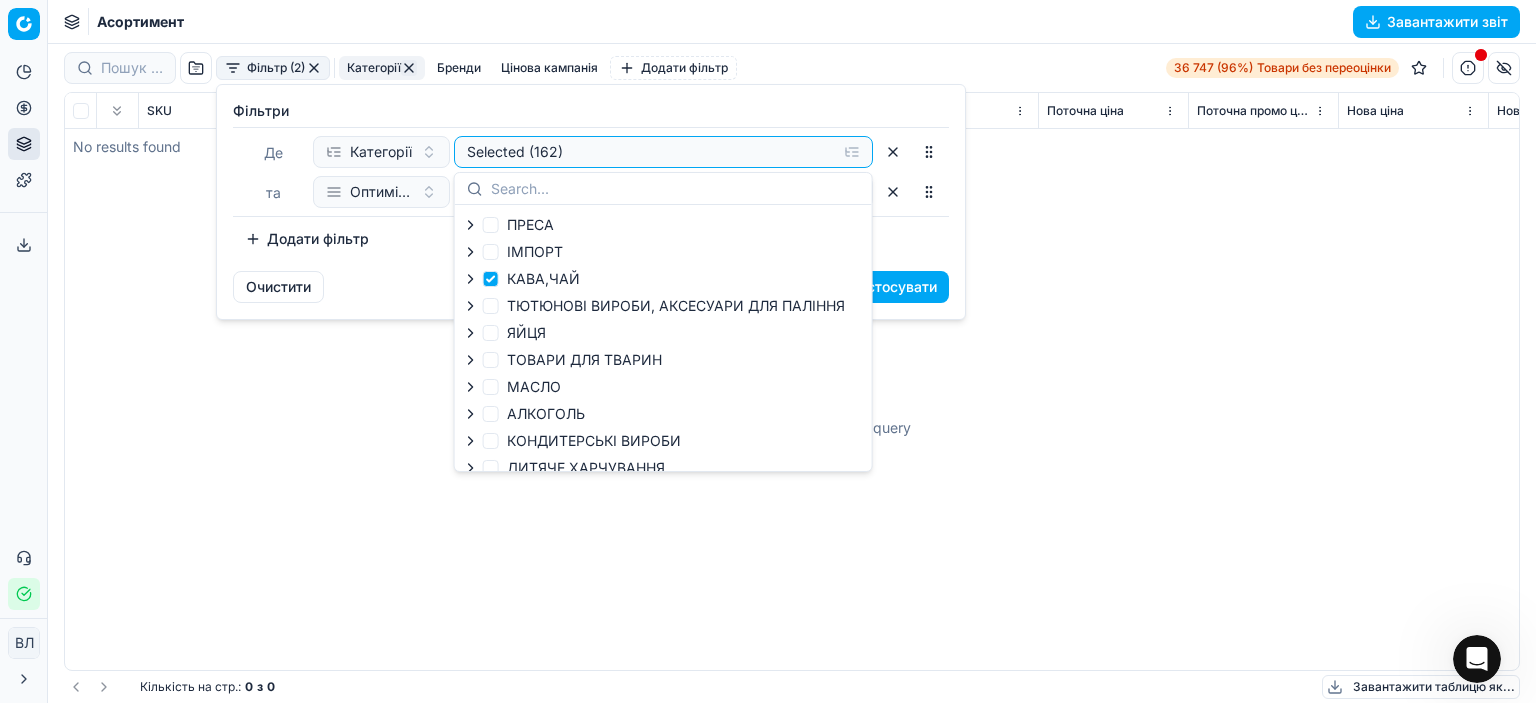 click on "Pricing platform Аналітика Цінова оптимізація Асортимент продукції Шаблони Сервіс експорту 0 Зверніться до служби підтримки Статус інтеграції ВЛ [FIRST] [LAST] [EMAIL] Закрити меню Command Palette Search for a command to run... Асортимент Завантажити звіт Фільтр (2) Категорії Бренди Цінова кампанія Додати фільтр 36 747 (96%) Товари без переоцінки SKU Назва Назва лінійки товарів ID Товарної лінійки Вартість 🔒 Поточна ціна Поточна промо ціна Нова ціна Нова промо ціна Оптимізаційна група Оптимізаційний статус Суб'єкт бізнесу Рівень групи Зберегти ціну Нова знижка Δ, % Δ : 0 0" at bounding box center [768, 351] 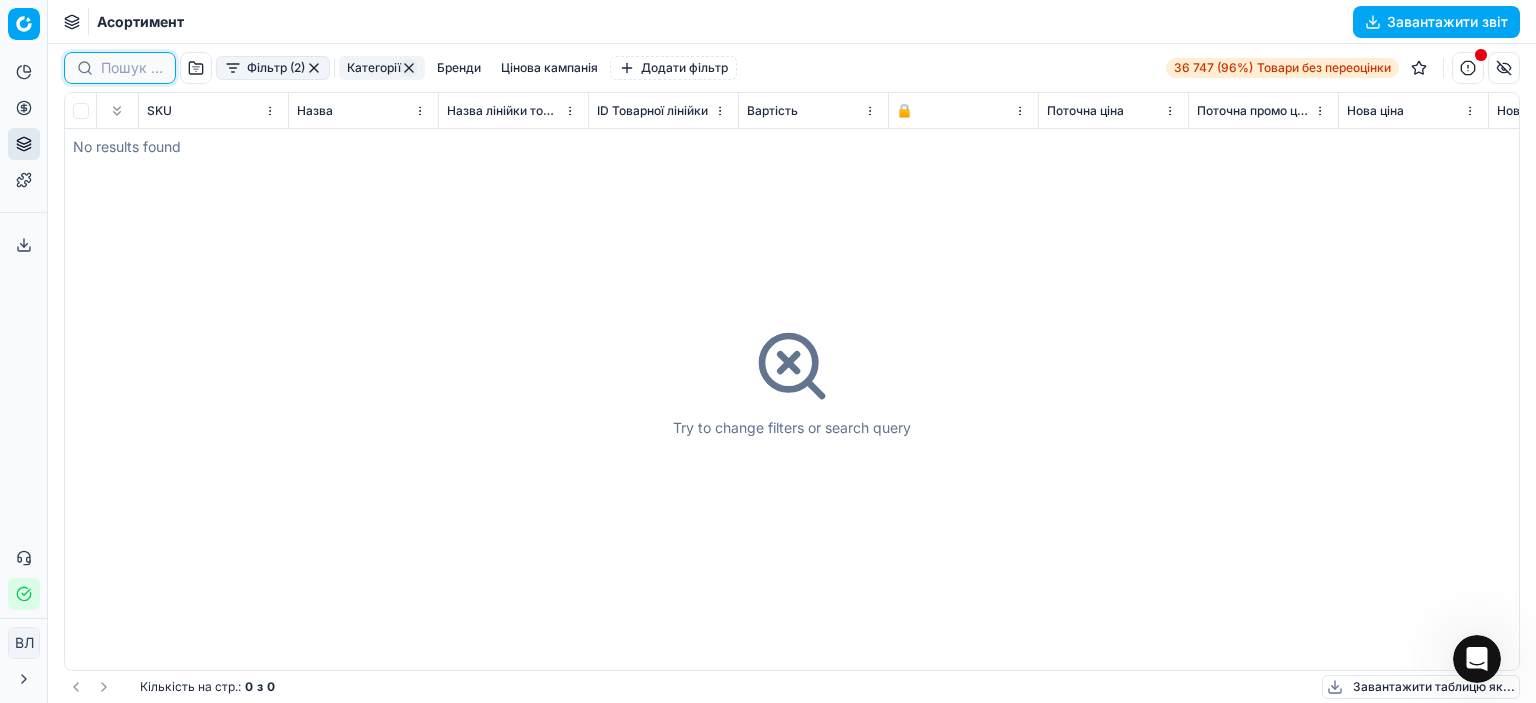 click at bounding box center [132, 68] 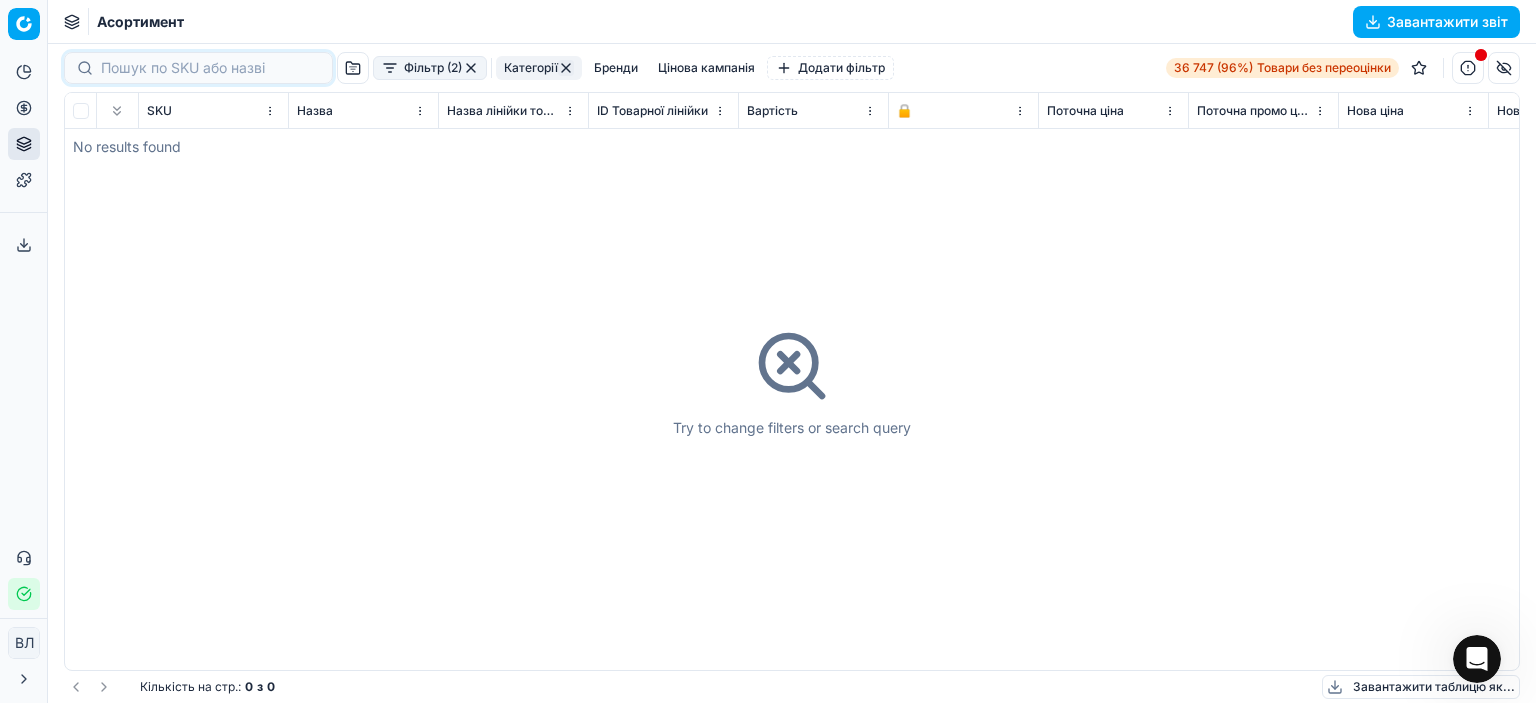 click on "Фільтр   (2) Категорії   Бренди   Цінова кампанія   Додати фільтр" at bounding box center [479, 68] 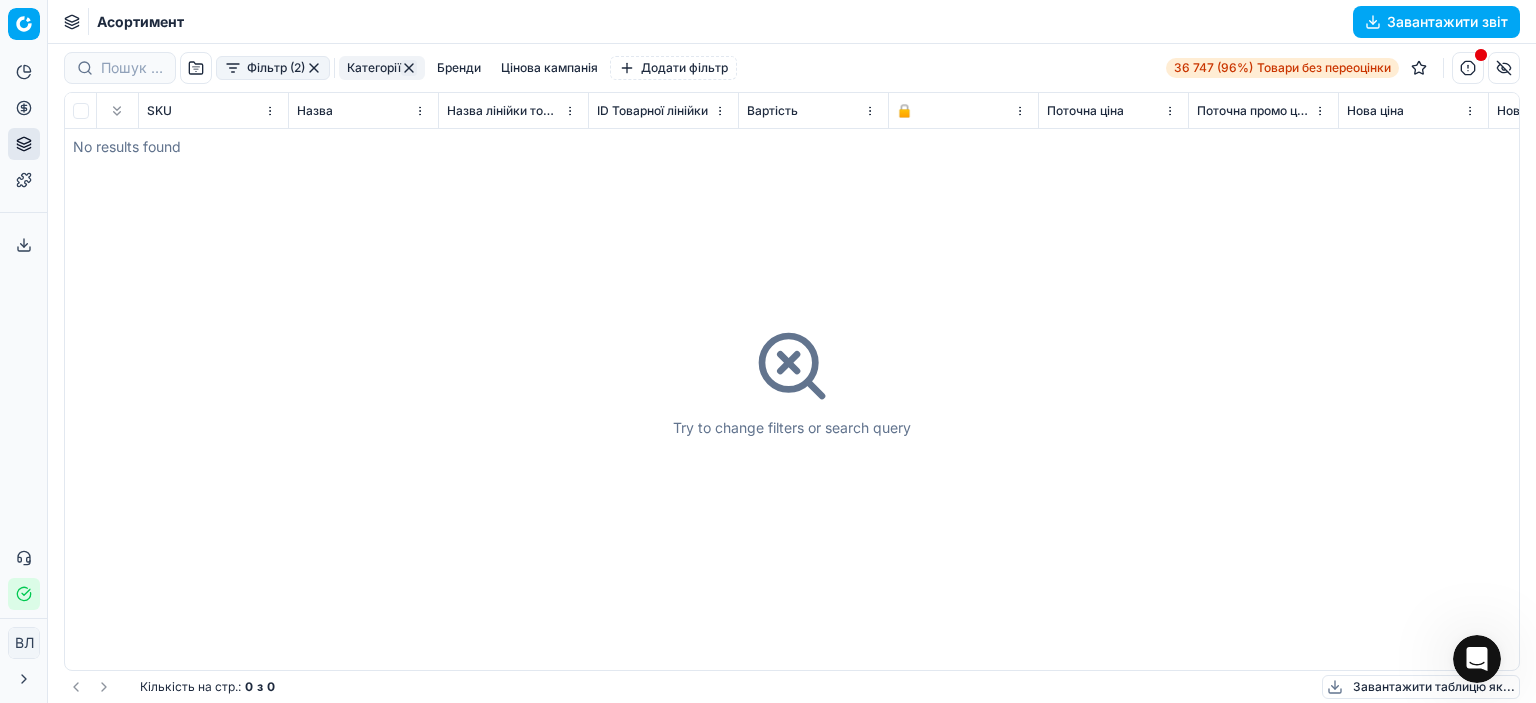 click at bounding box center (314, 68) 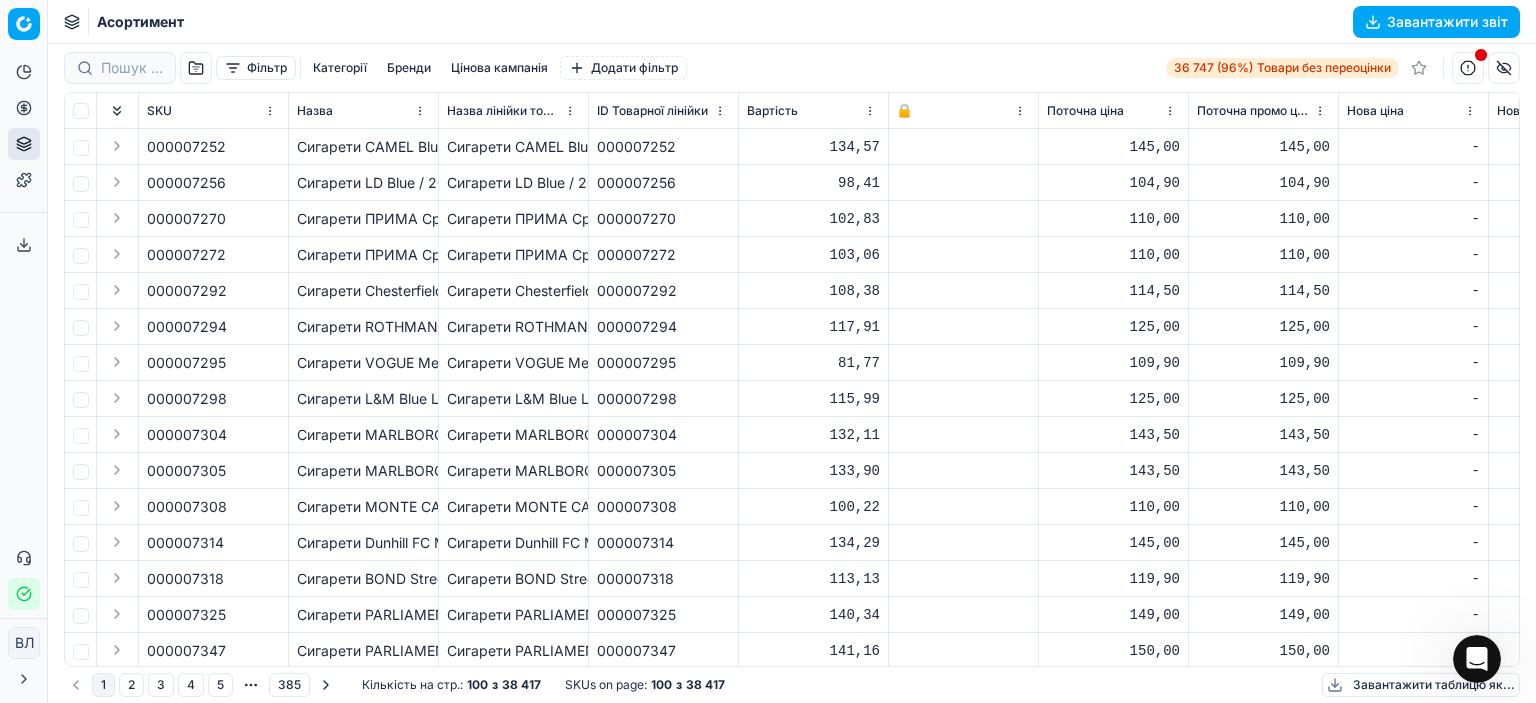 click on "Фільтр" at bounding box center [256, 68] 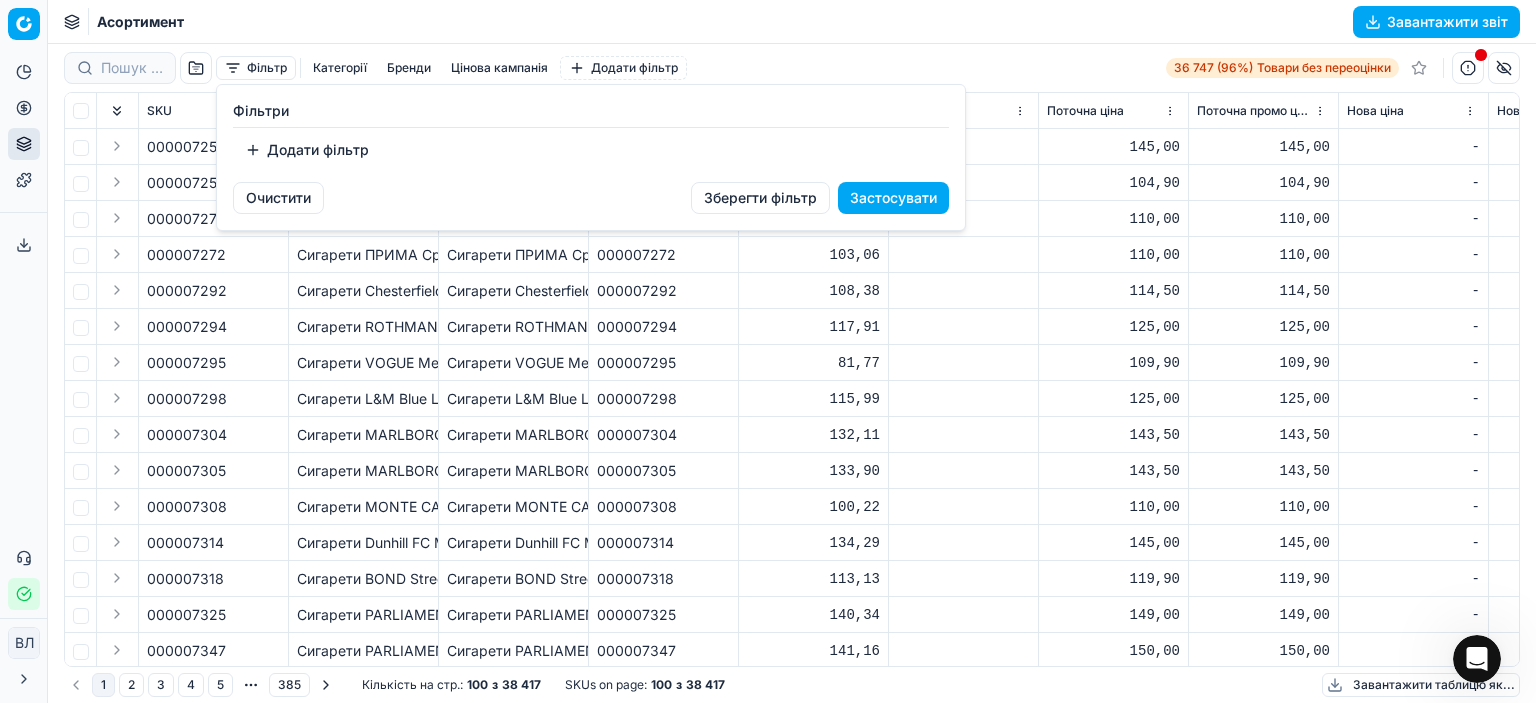click on "Pricing platform Аналітика Цінова оптимізація Асортимент продукції Шаблони Сервіс експорту 0 Зверніться до служби підтримки Статус інтеграції ВЛ [FIRST] [LAST] [EMAIL] Закрити меню Command Palette Search for a command to run... Асортимент Завантажити звіт Фільтр   Категорії   Бренди   Цінова кампанія   Додати фільтр 36 747 (96%) Товари без переоцінки SKU Назва Назва лінійки товарів ID Товарної лінійки Вартість 🔒 Поточна ціна Поточна промо ціна Нова ціна Нова промо ціна Оптимізаційна група Оптимізаційний статус Суб'єкт бізнесу Рівень групи Зберегти ціну Нова знижка Δ, % Δ sales_30d" at bounding box center (768, 351) 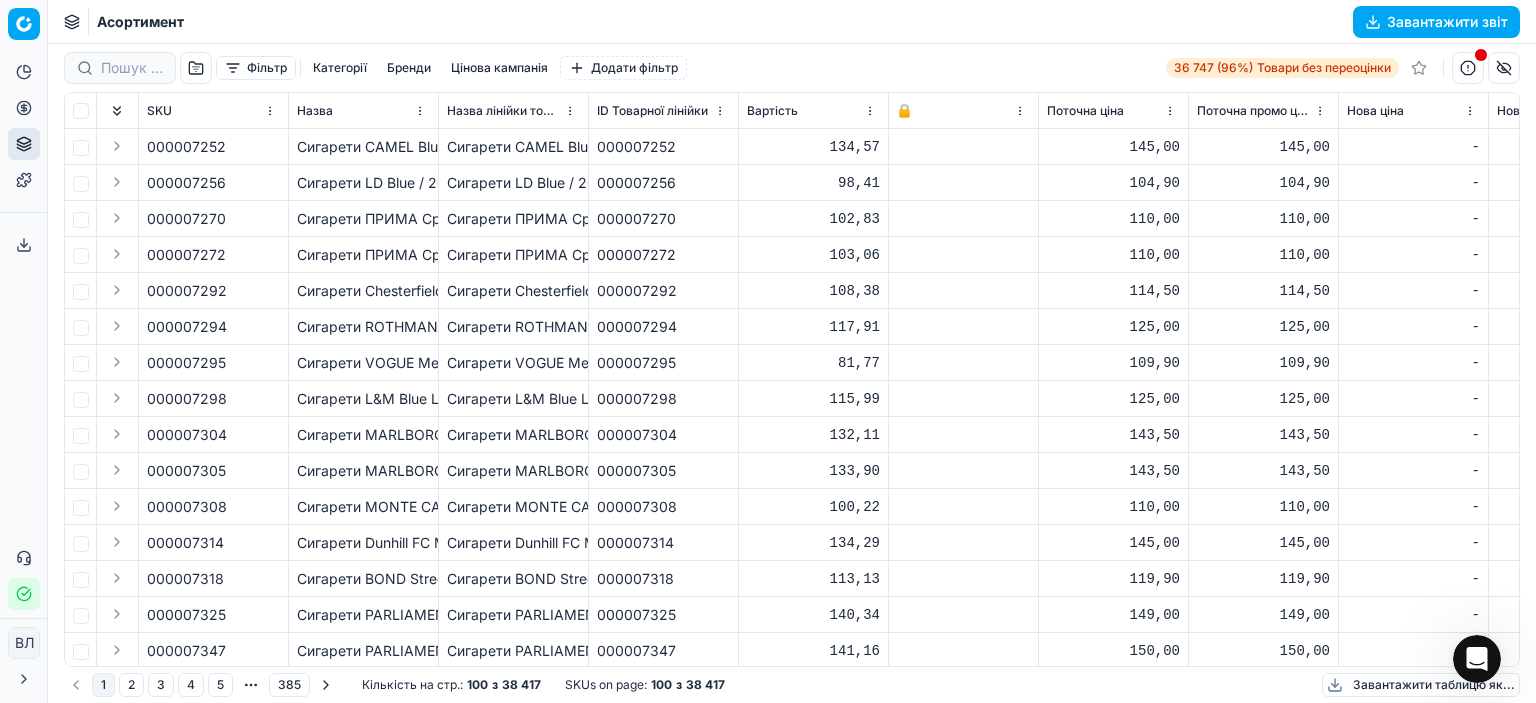 click on "Категорії" at bounding box center [340, 68] 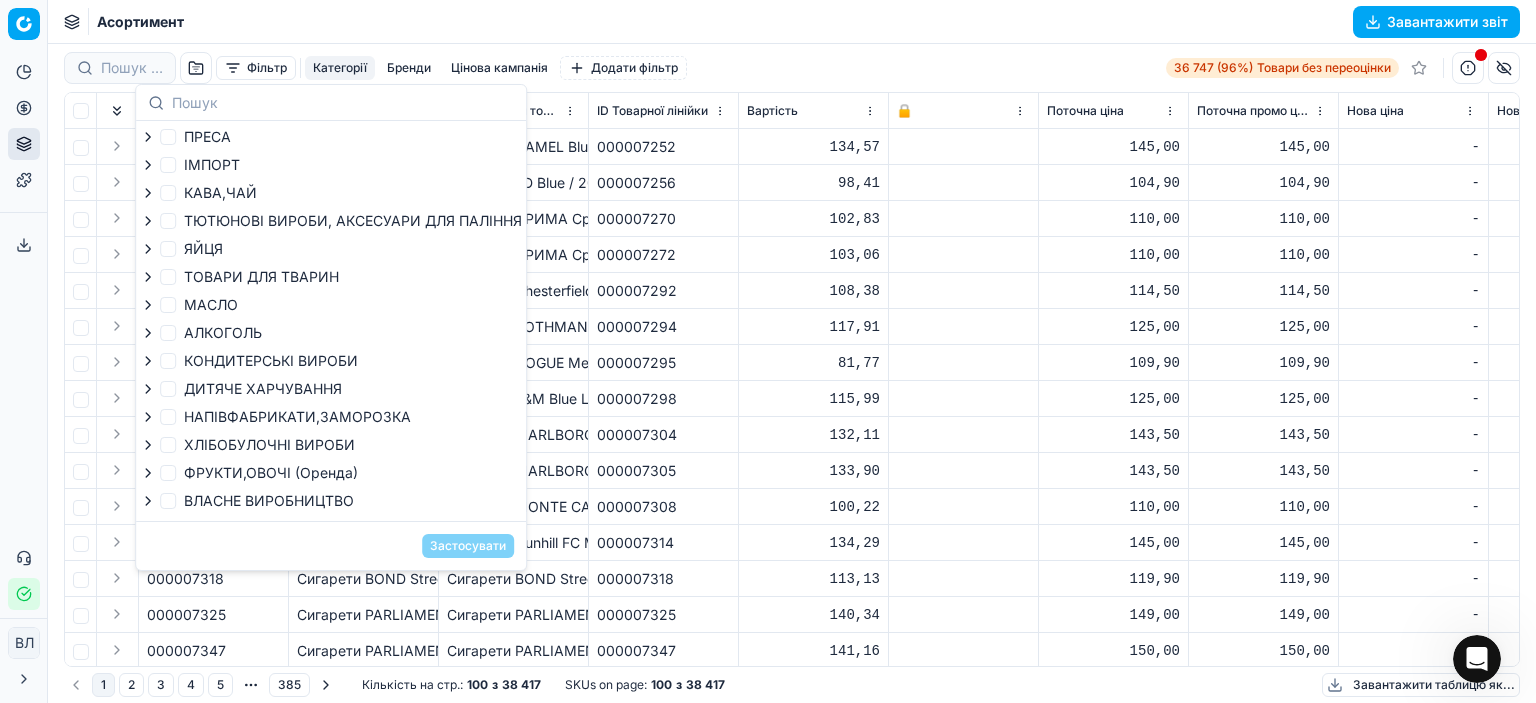 click on "Категорії" at bounding box center [340, 68] 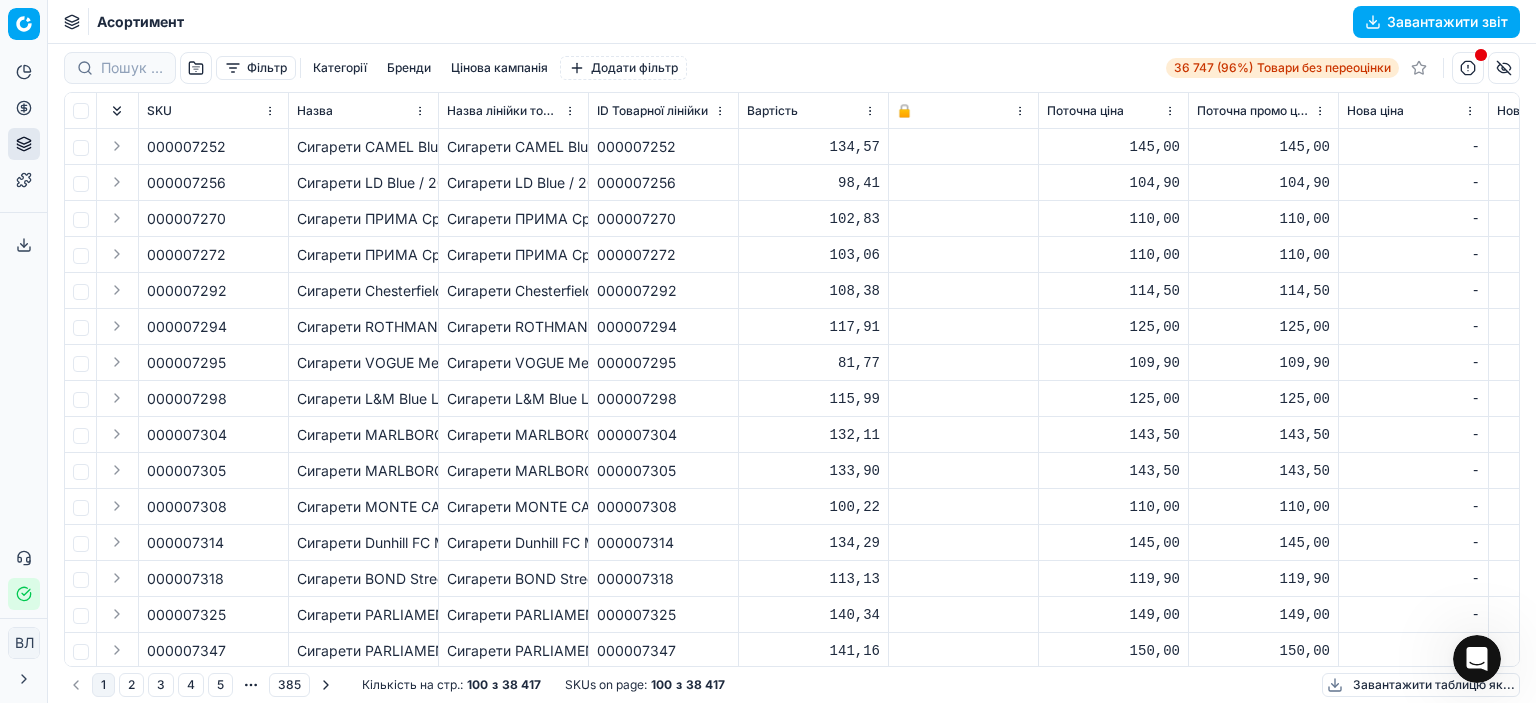 click 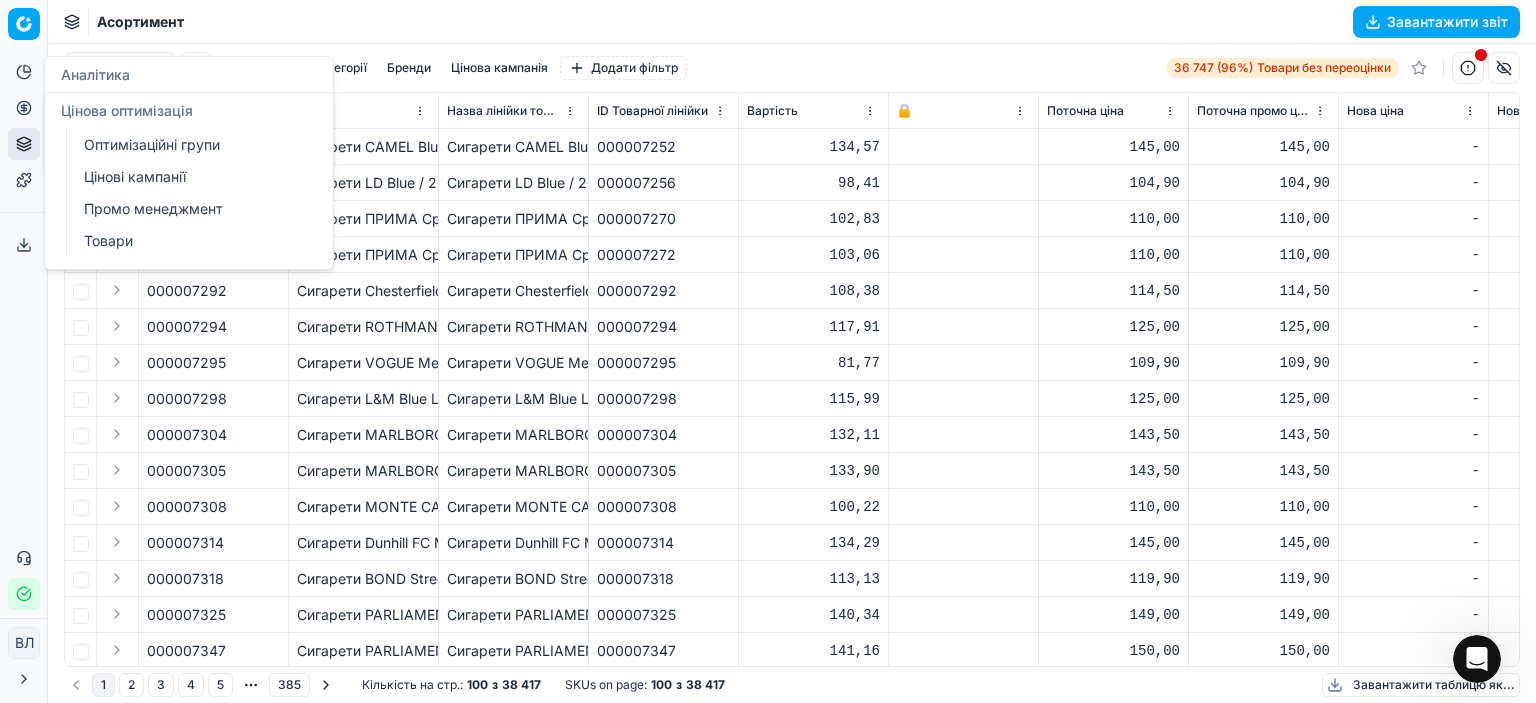 click 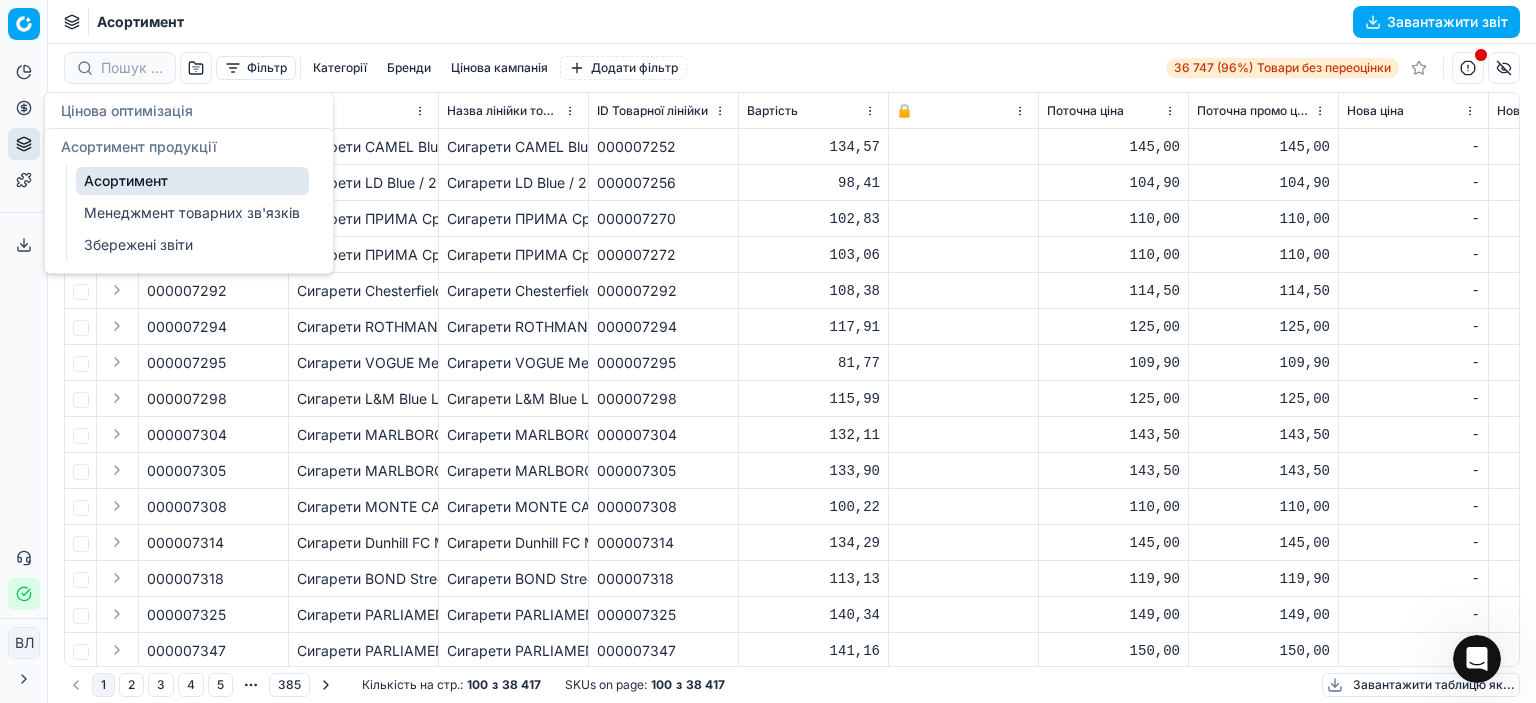 click 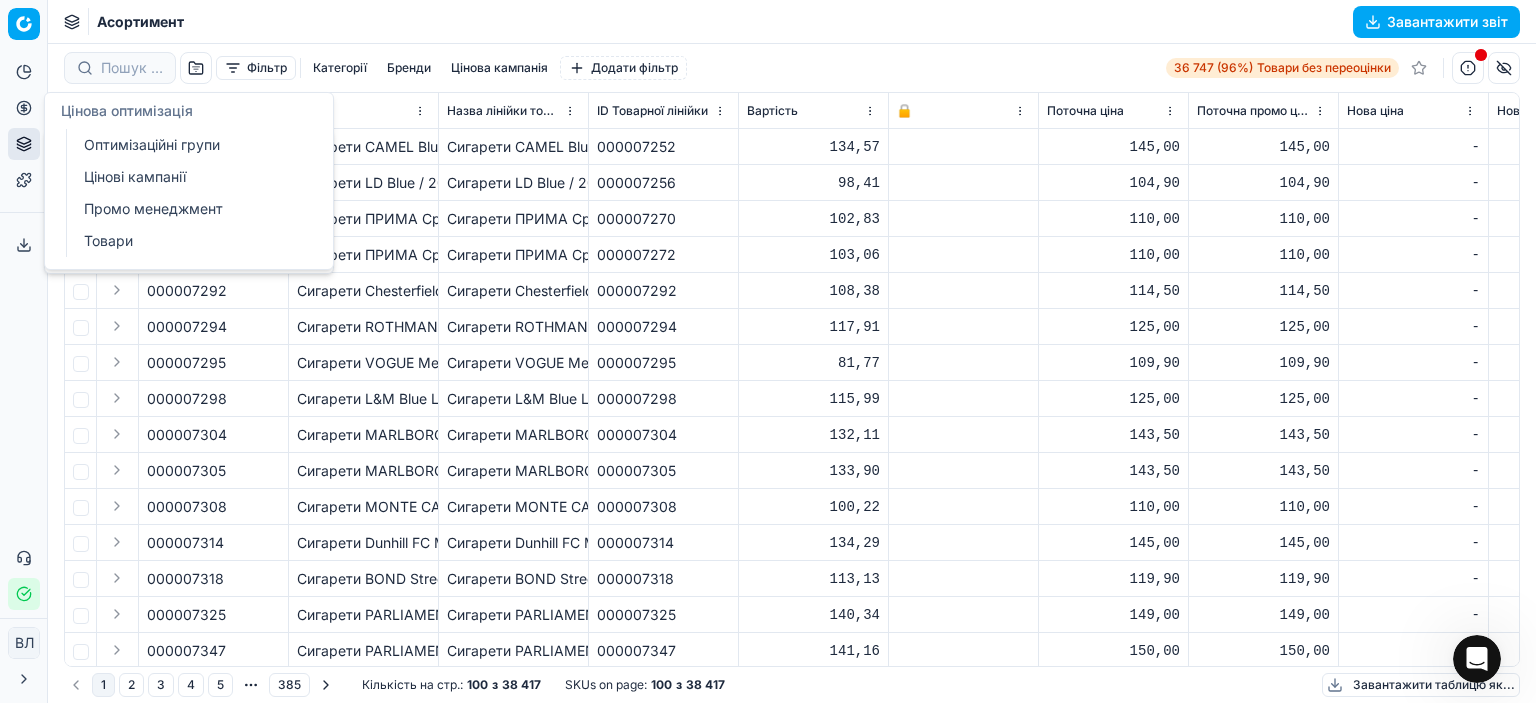 click on "Цінова оптимізація" at bounding box center (24, 108) 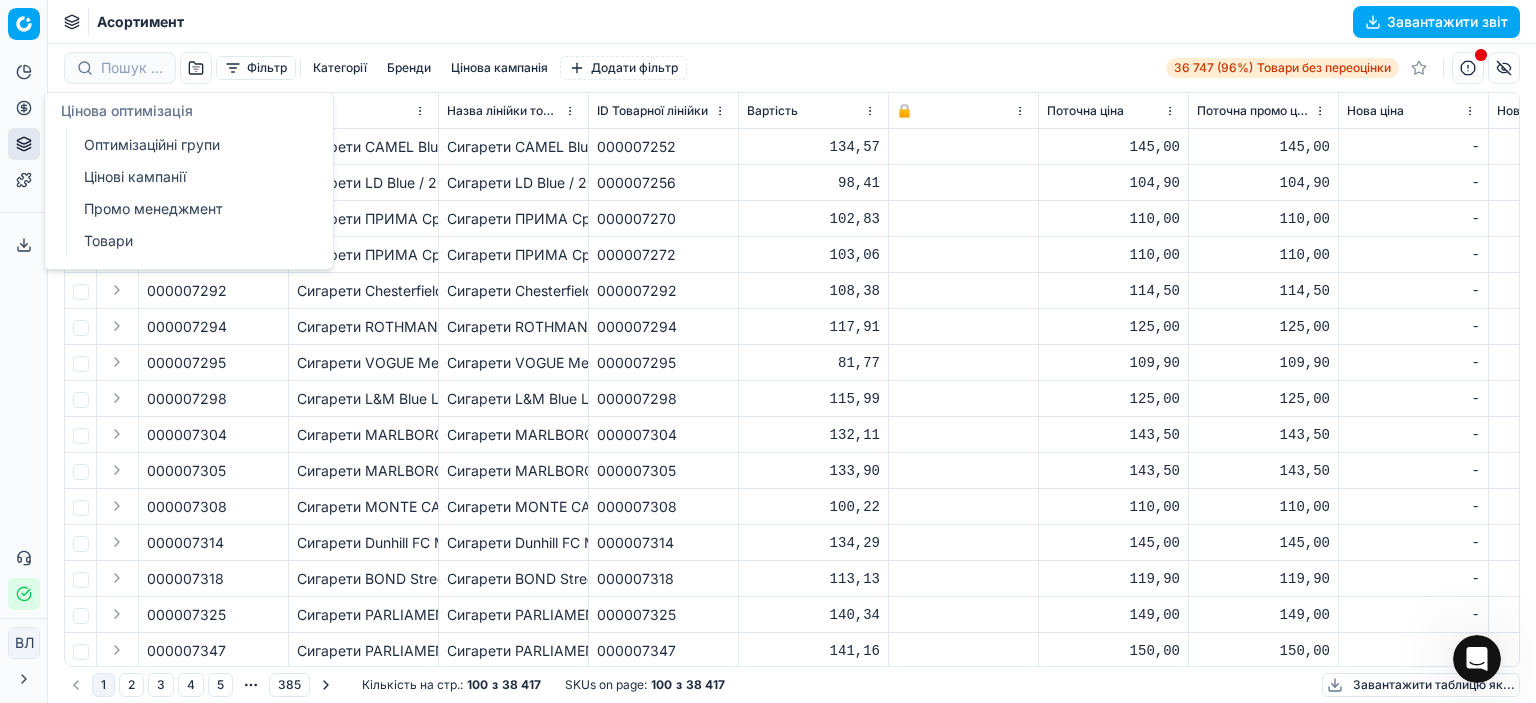 click on "Оптимізаційні групи" at bounding box center [192, 145] 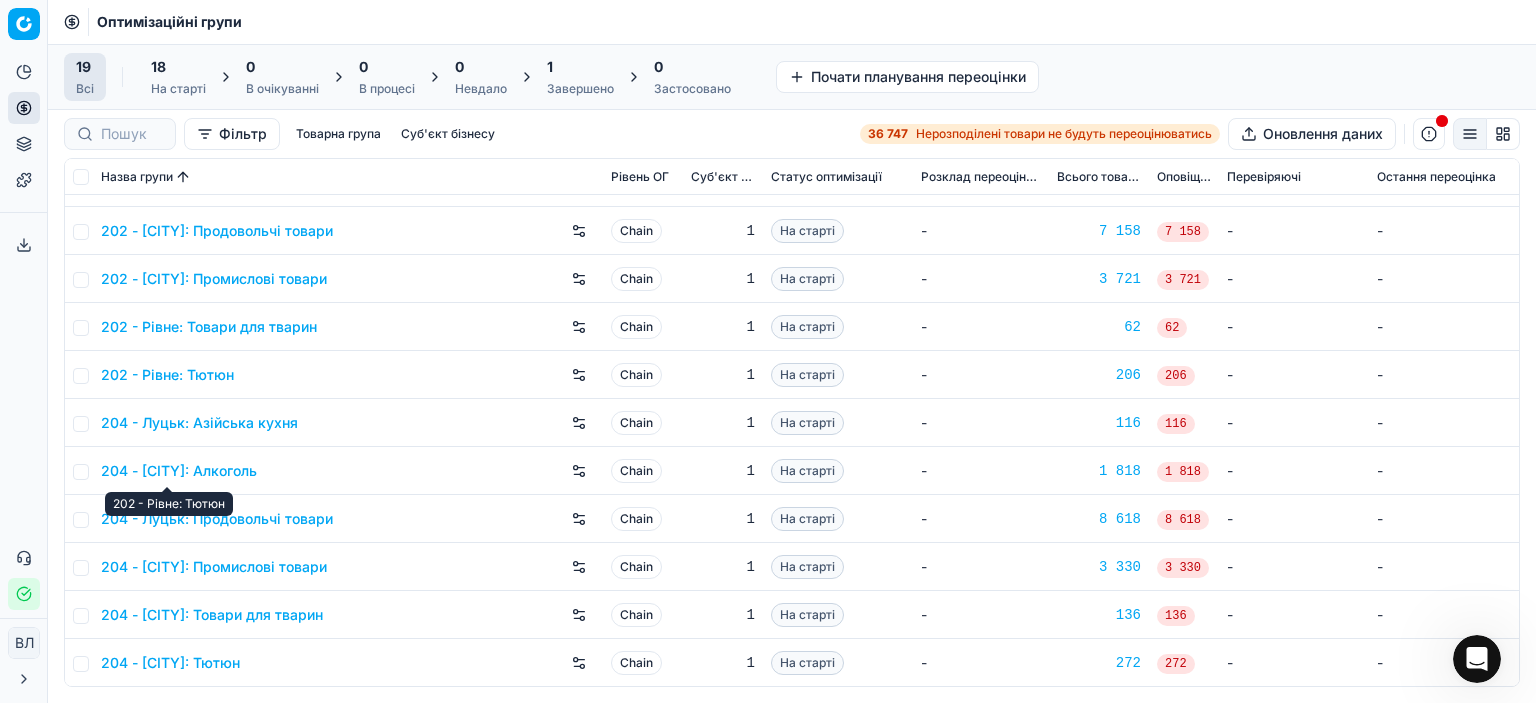 scroll, scrollTop: 0, scrollLeft: 0, axis: both 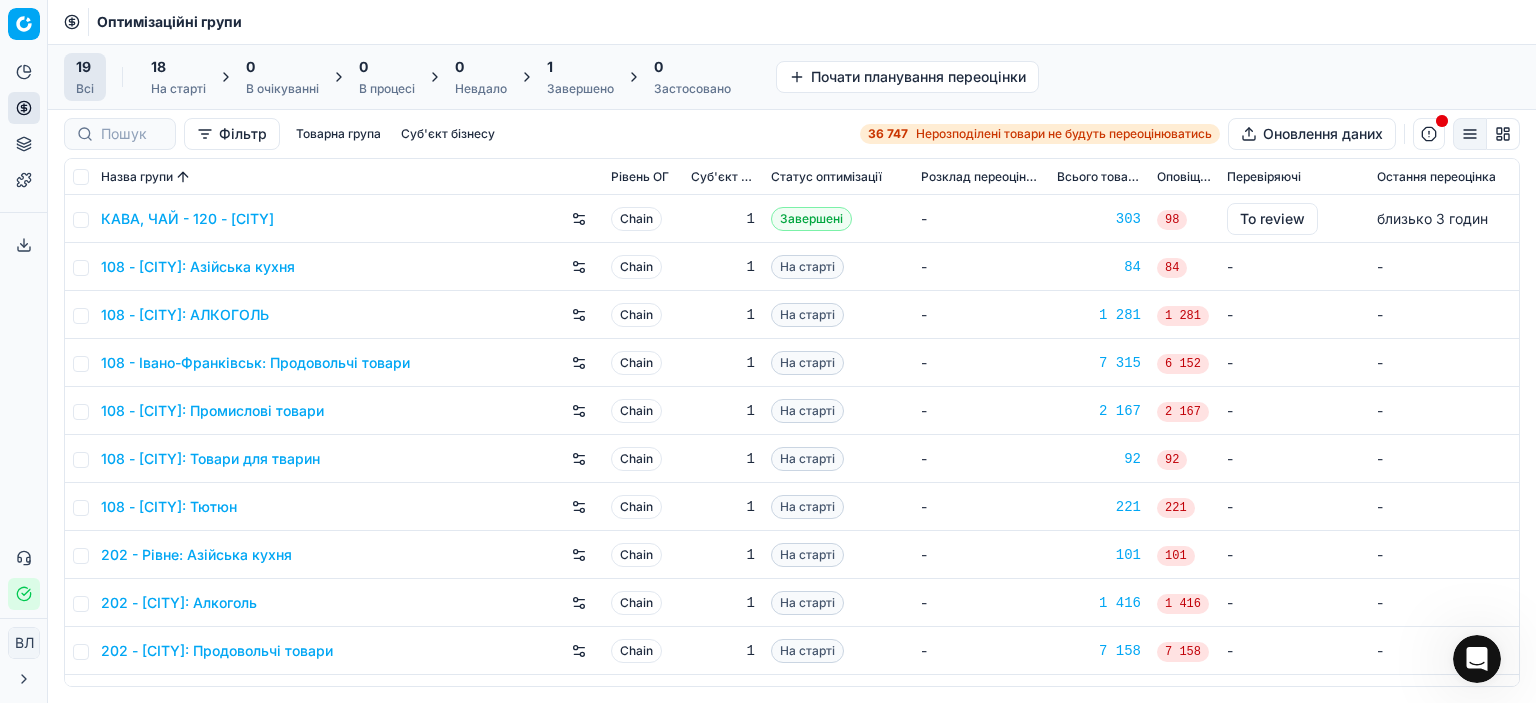 click on "108 - [CITY]: Азійська кухня" at bounding box center (348, 267) 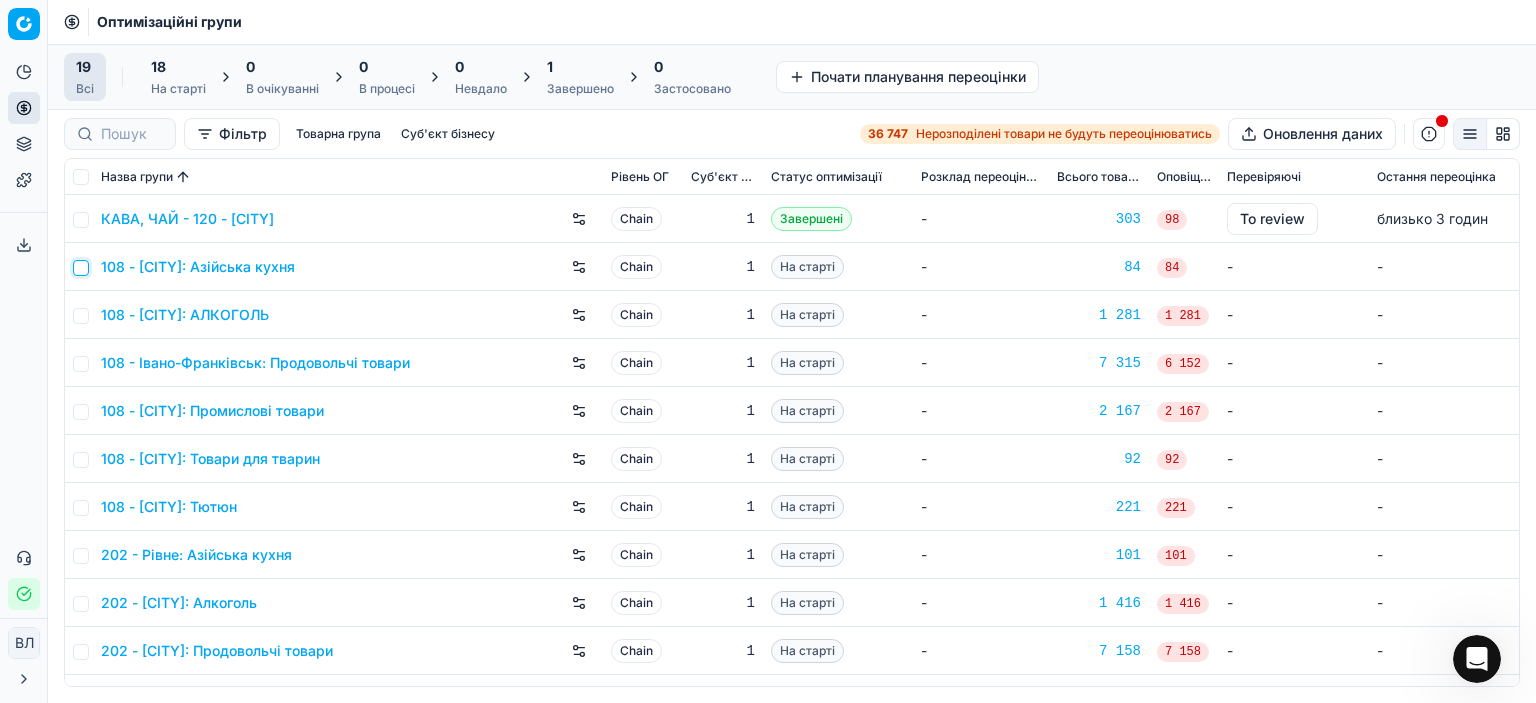 click at bounding box center [81, 268] 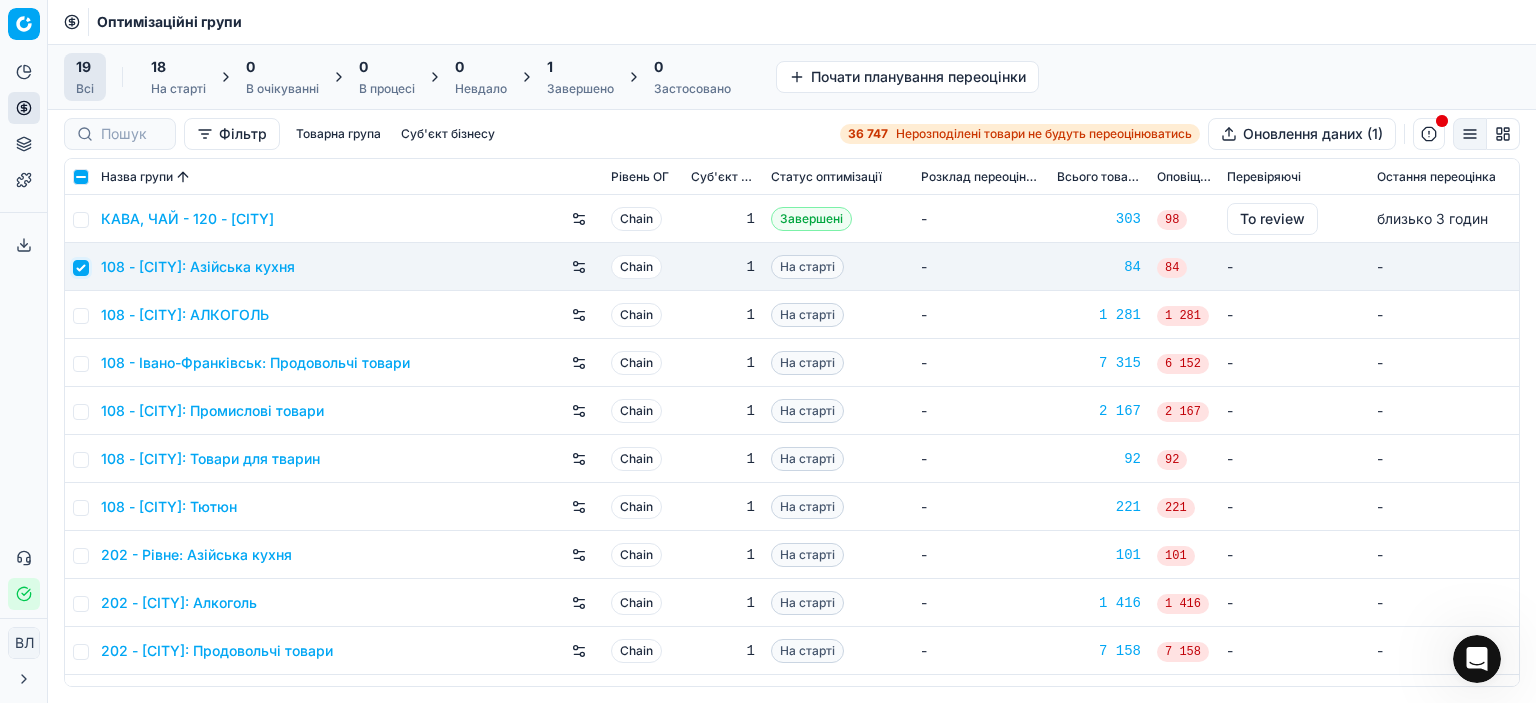 click at bounding box center [81, 268] 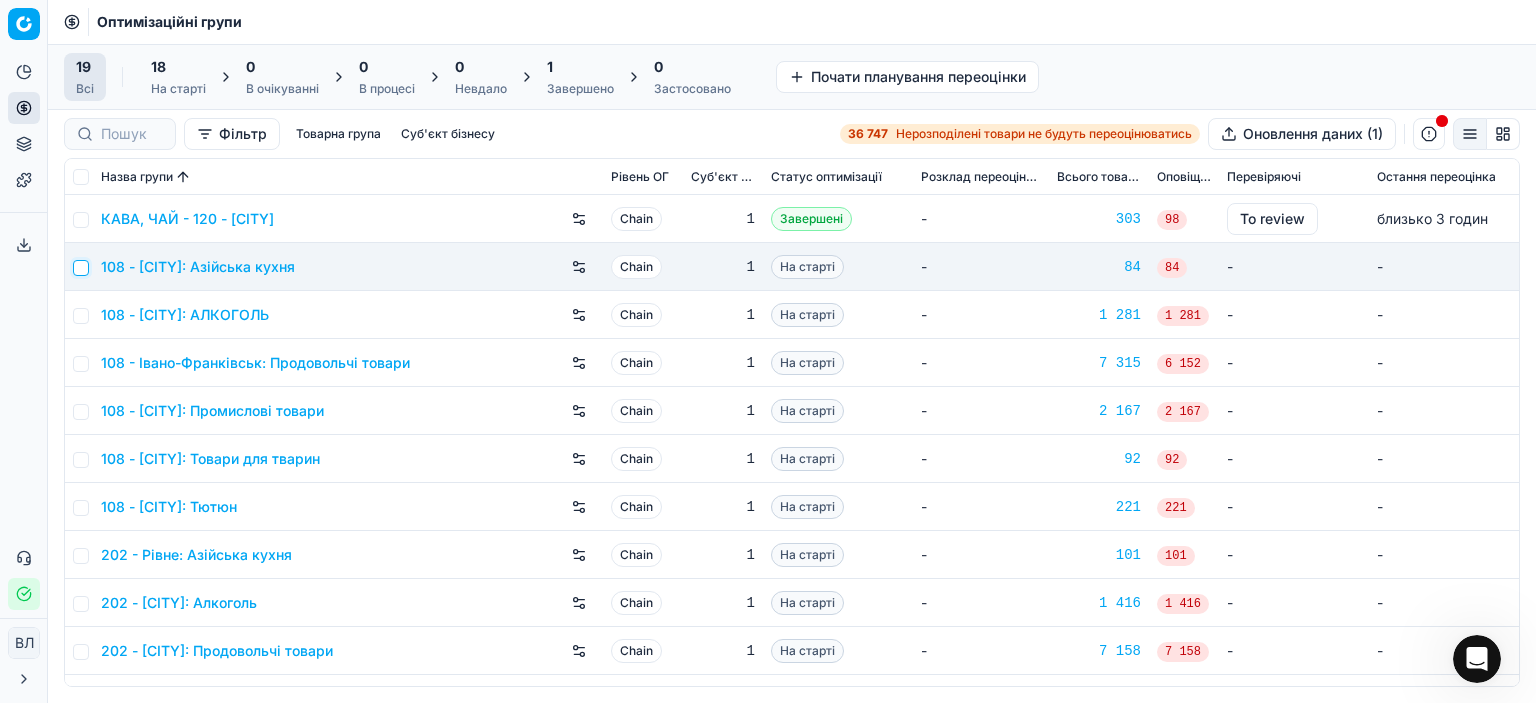 checkbox on "false" 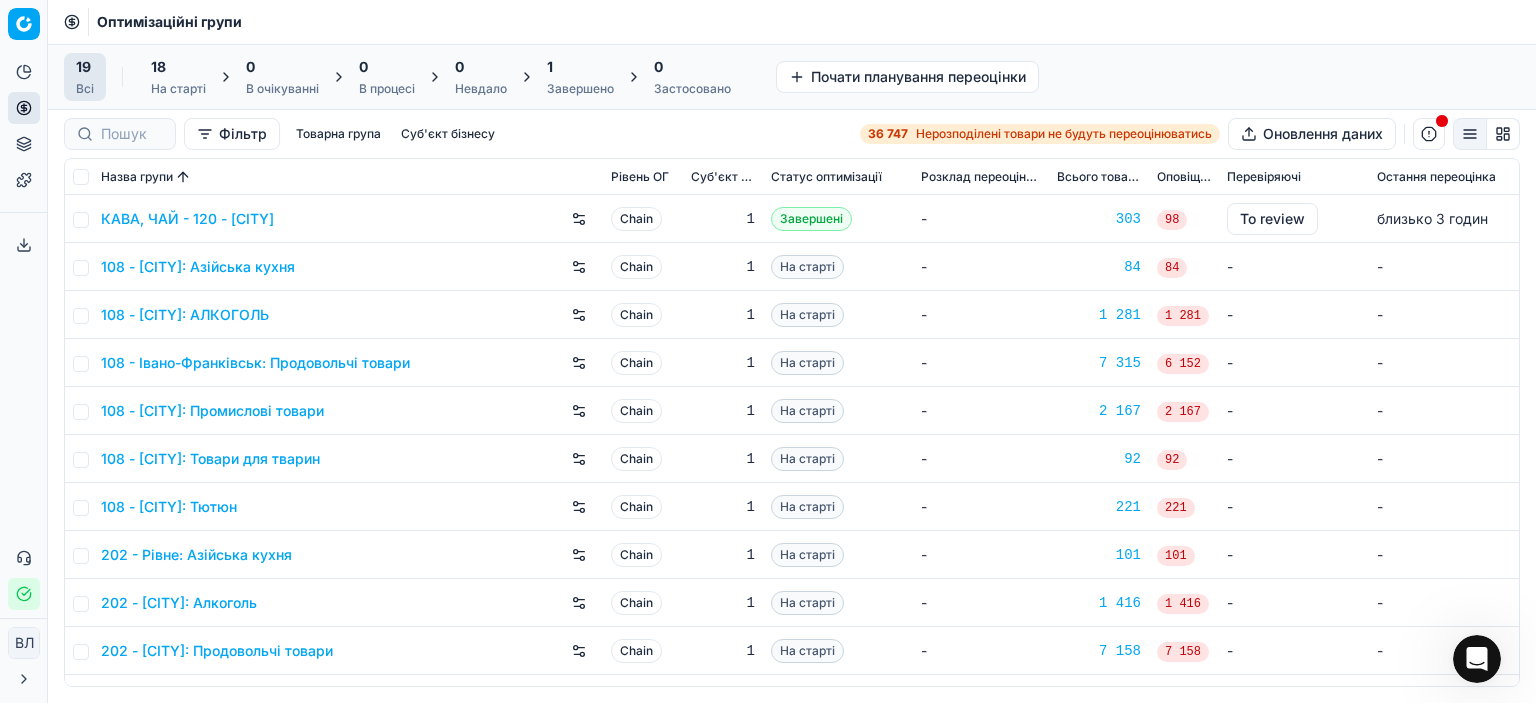 click on "108 - [CITY]: Азійська кухня" at bounding box center (348, 267) 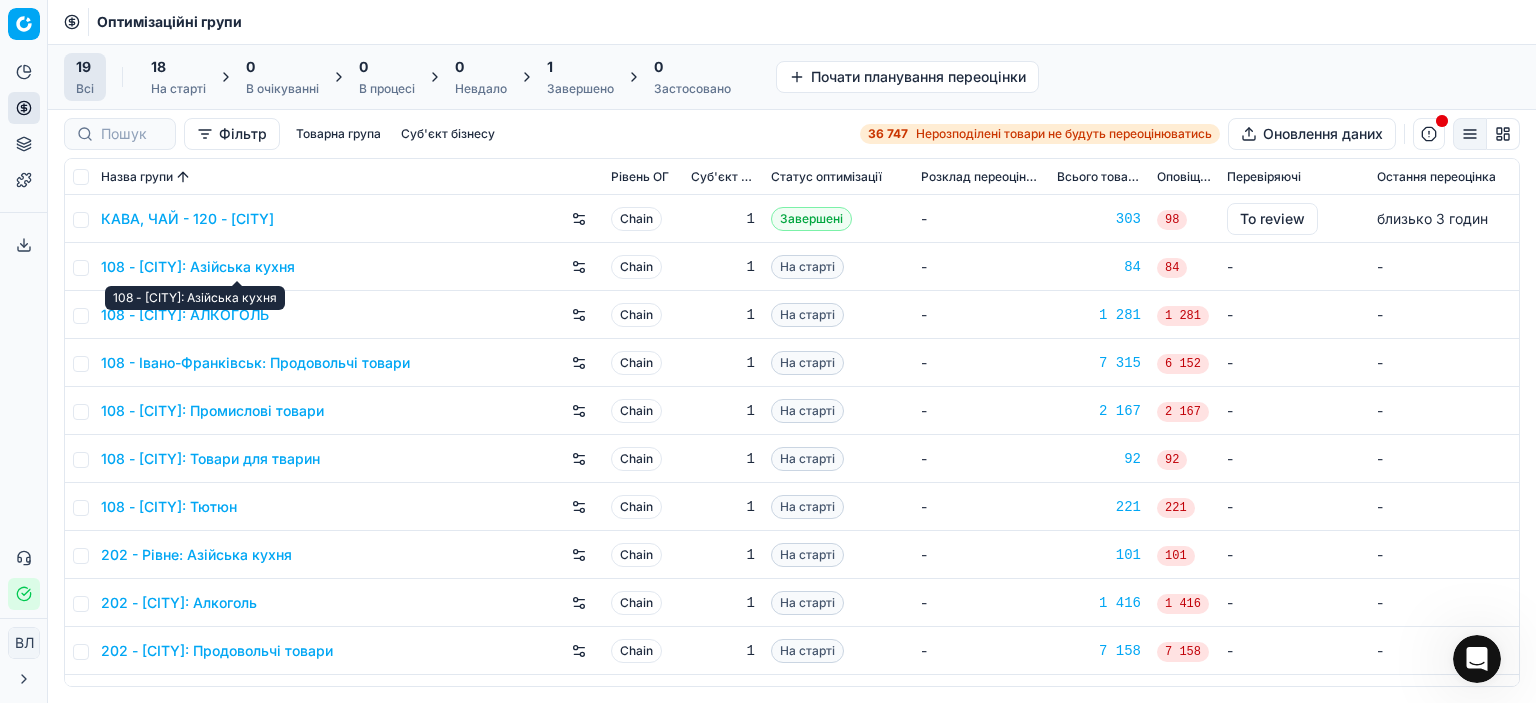 click on "108 - [CITY]: Азійська кухня" at bounding box center (198, 267) 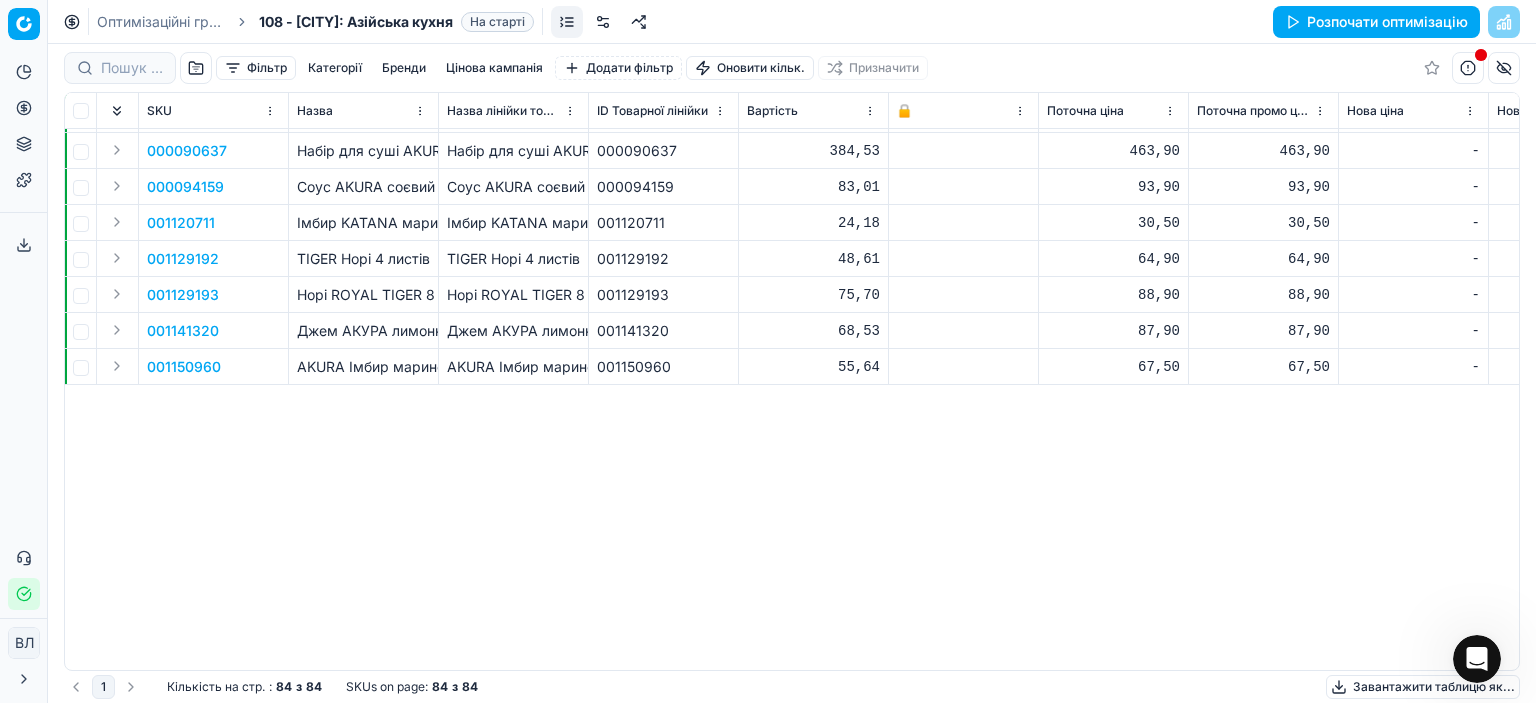 scroll, scrollTop: 0, scrollLeft: 0, axis: both 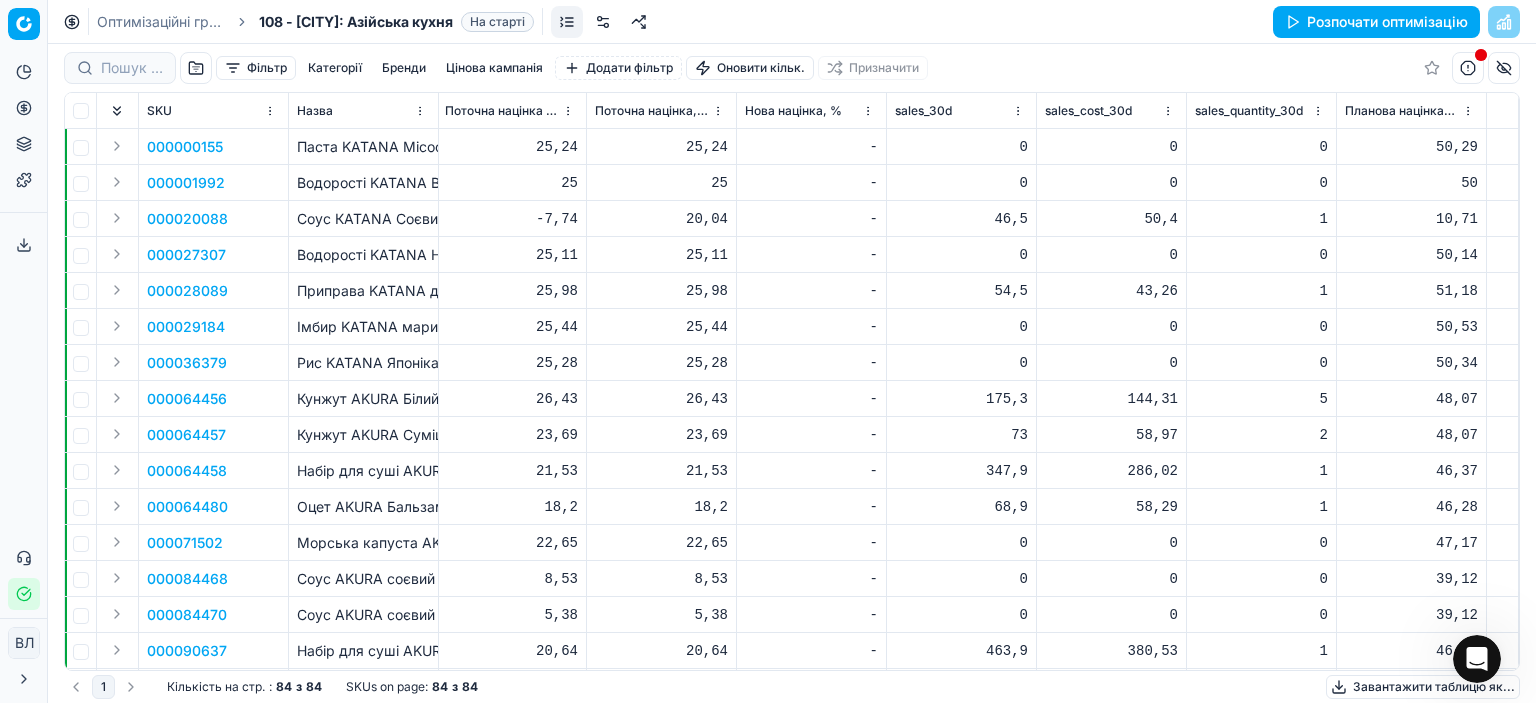 click on "50,29" at bounding box center (1411, 147) 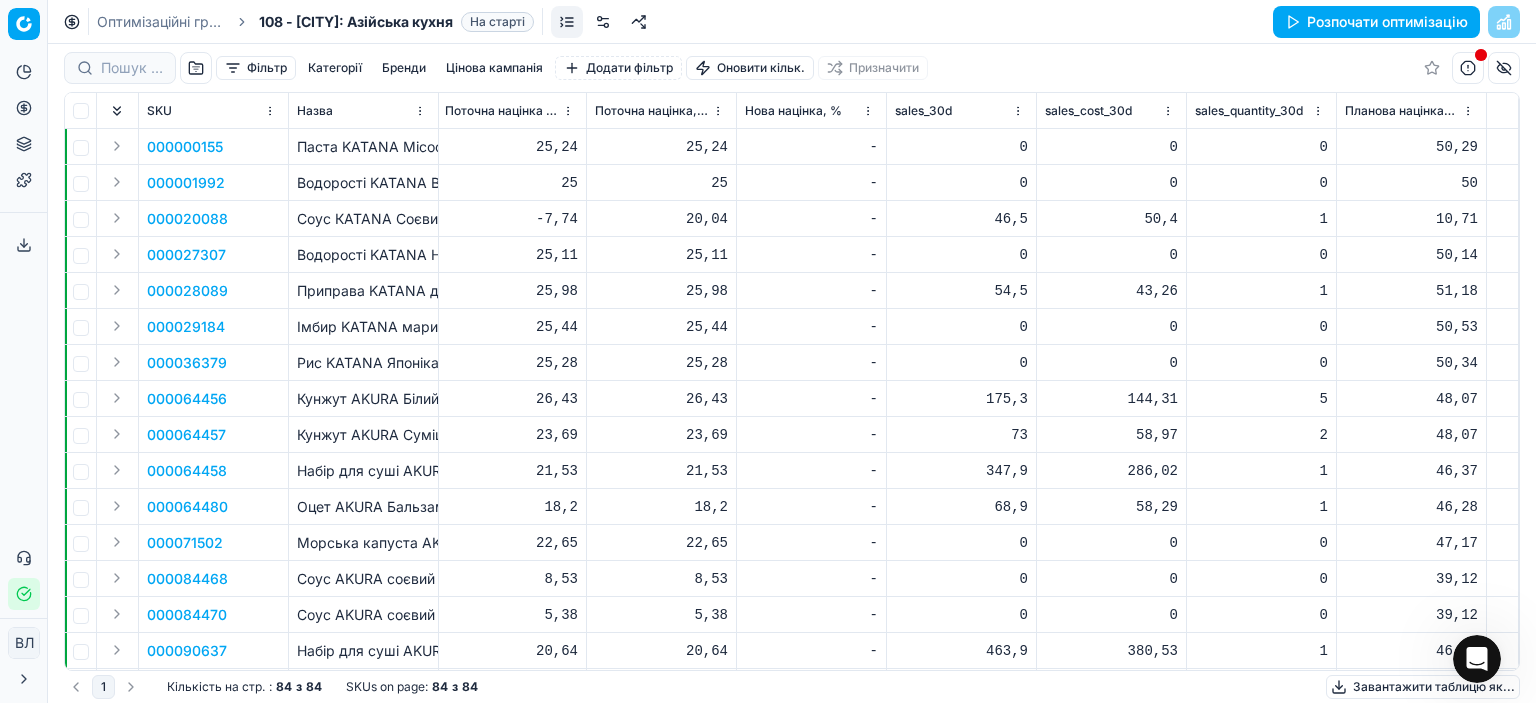 click on "10,71" at bounding box center [1412, 219] 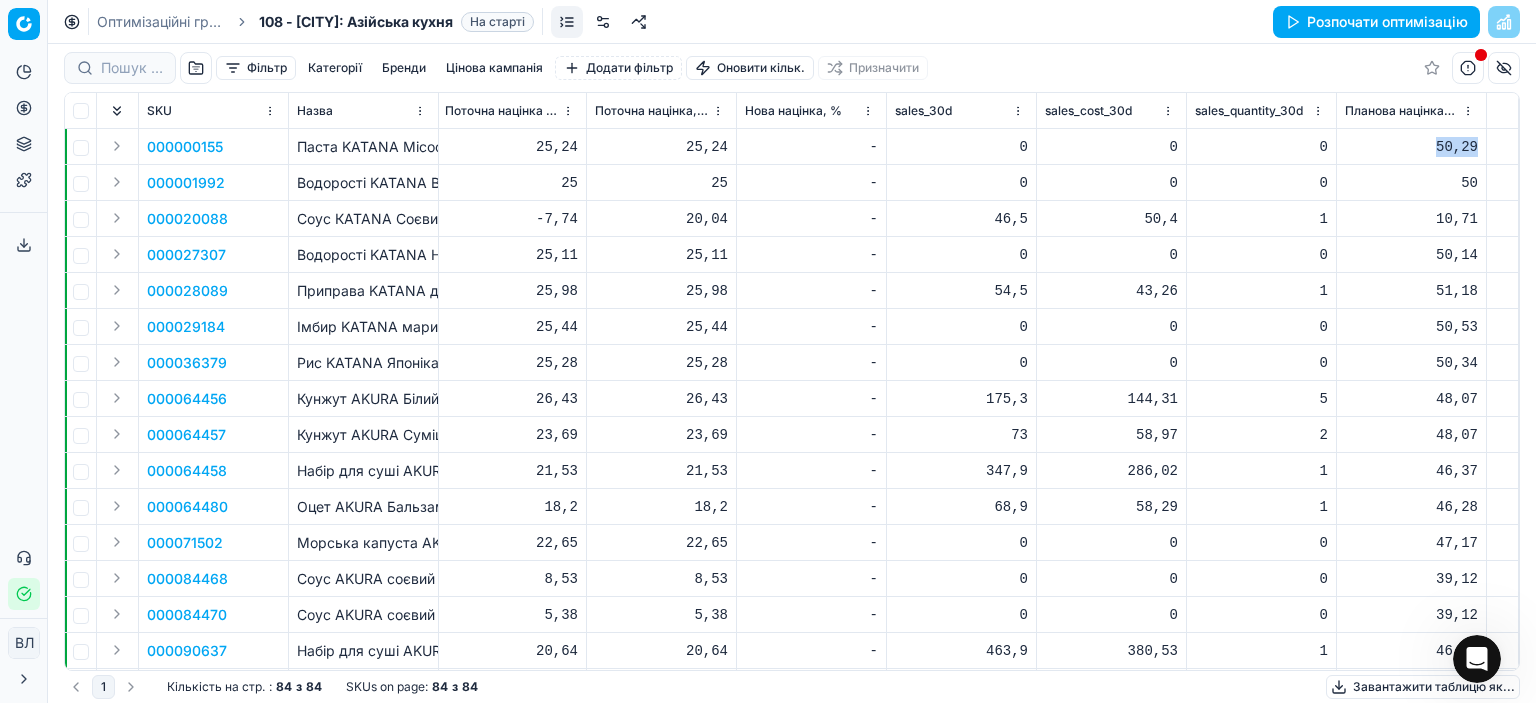 click on "50,29" at bounding box center (1411, 147) 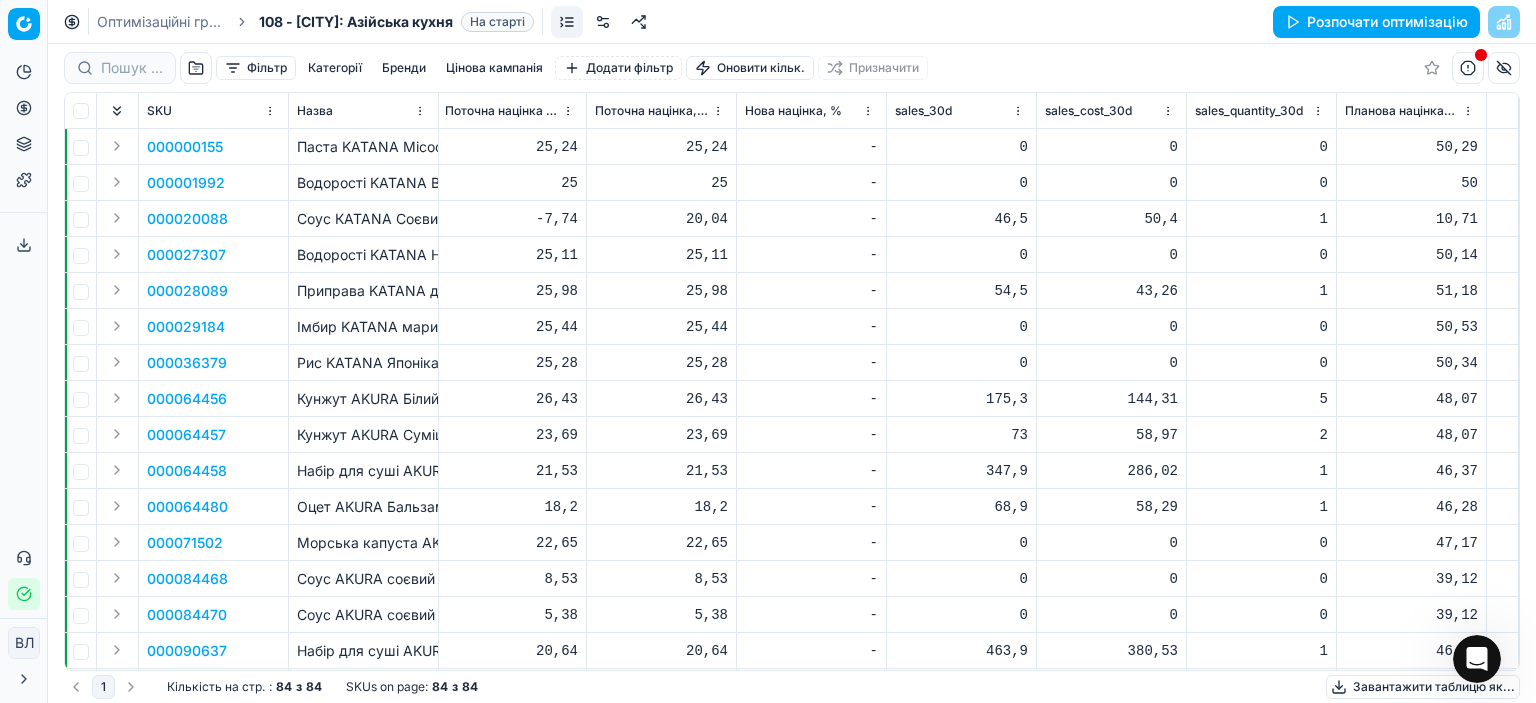 click on "43,26" at bounding box center [1111, 291] 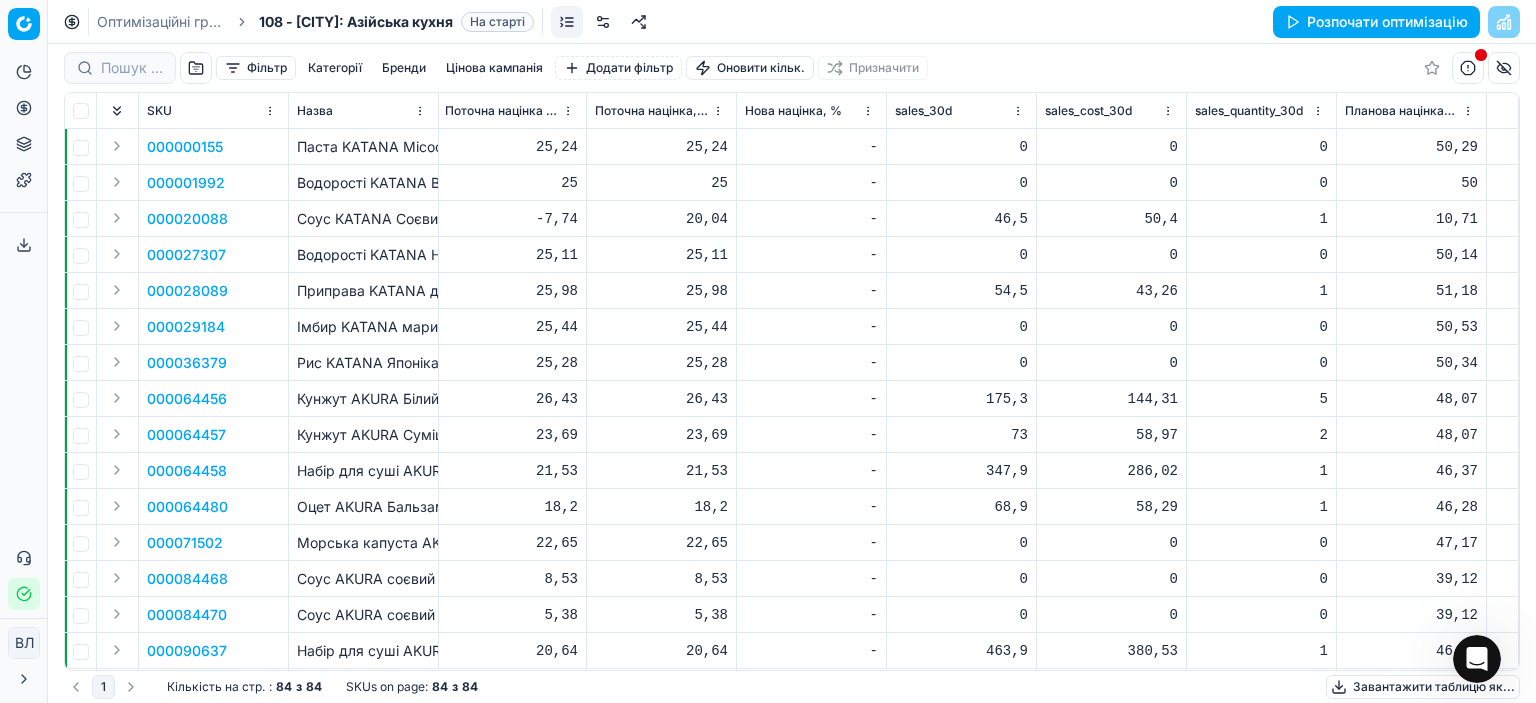 click on "144,31" at bounding box center [1111, 399] 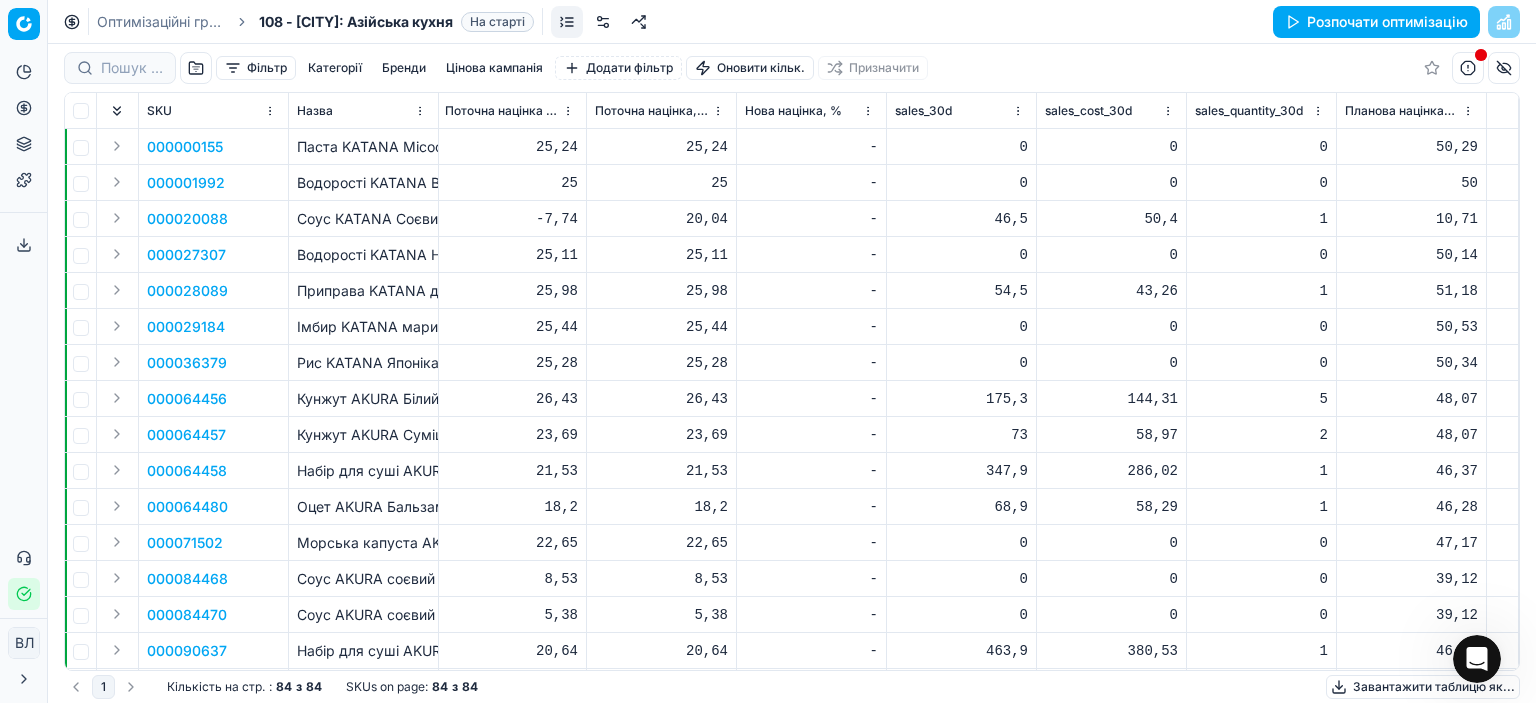 click on "48,07" at bounding box center [1412, 399] 